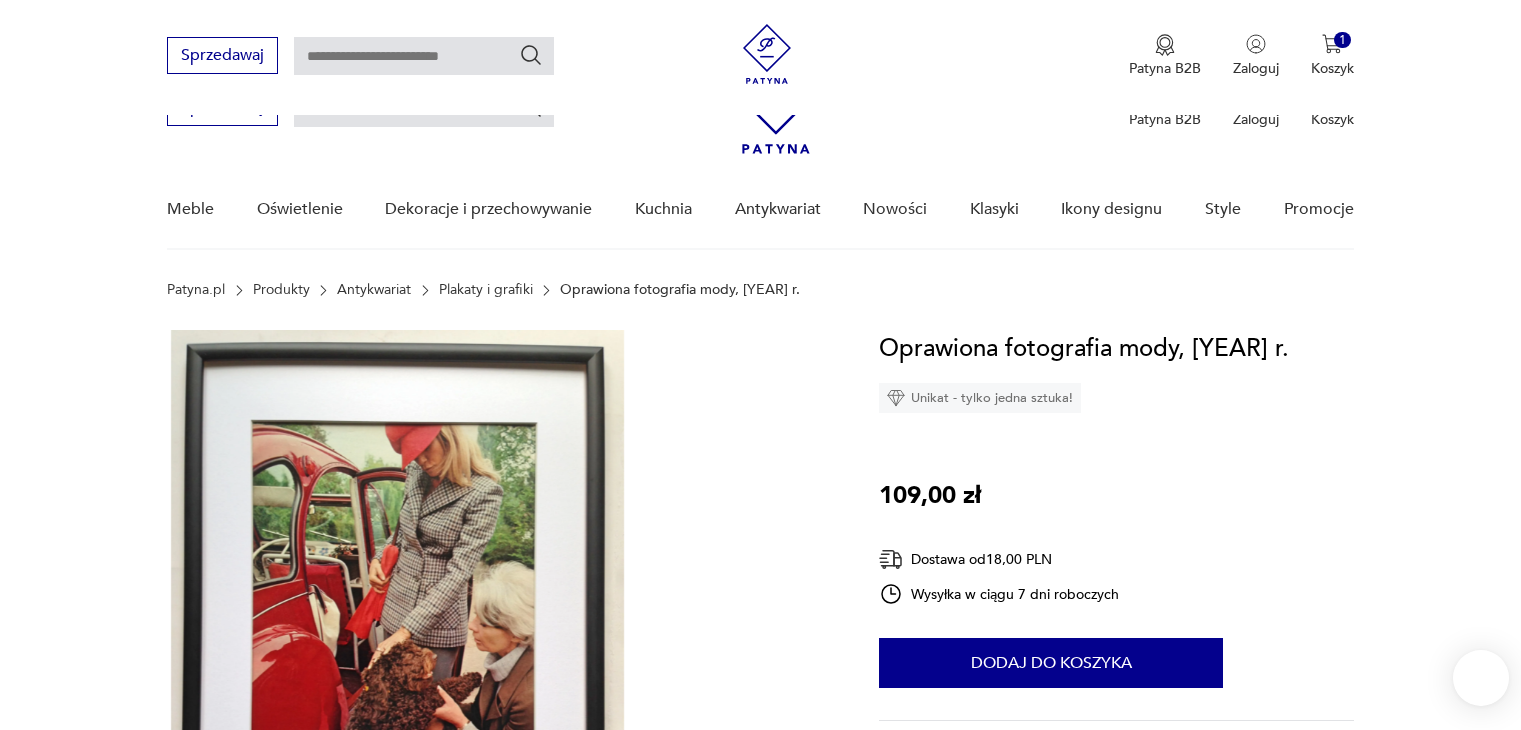 scroll, scrollTop: 200, scrollLeft: 0, axis: vertical 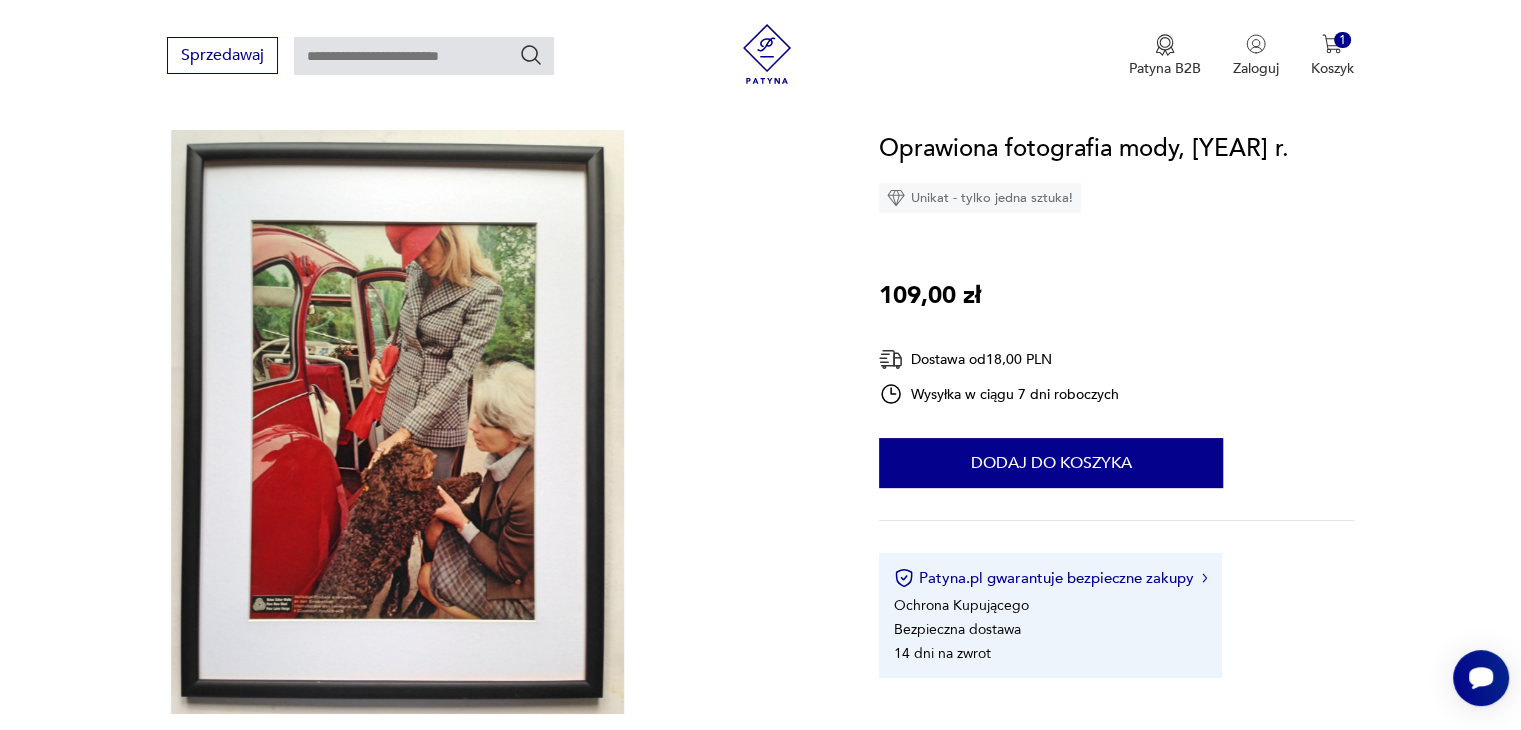 click on "Opis produktu Oprawiona fotografia mody, 1969 r Zwiń Szczegóły produktu Stan:   dobry Miasto sprzedawcy :   Warszawa  Kolor:   gradient Typ :   fotografia Datowanie :   1969 - 1969 Format :   30x40 cm Papier :   inny Kolory :   gradient Kraj pochodzenia :   Niemcy Dodatkowe :   w ramie Pochodzenie :   oryginał Miasto Sprzedawcy :   Warszawa Liczba sztuk:   1 Tagi:   vintage Zwiń O sprzedawcy RiskyWalls Zweryfikowany sprzedawca Warszawa  Od 9 lat z Patyną Dostawa i zwroty Dostępne formy dostawy: Kurier   19,00 PLN Paczkomat InPost   18,00 PLN Zwroty: Jeśli z jakiegokolwiek powodu chcesz zwrócić zamówiony przedmiot, masz na to   14 dni od momentu otrzymania przesyłki. Oprawiona fotografia mody, 1969 r. Unikat - tylko jedna sztuka! 109,00 zł Dostawa od  18,00 PLN Wysyłka w ciągu 7 dni roboczych 1 Dodaj do koszyka Patyna.pl gwarantuje bezpieczne zakupy Ochrona Kupującego Bezpieczna dostawa 14 dni na zwrot Opis produktu Oprawiona fotografia mody, 1969 r Rozwiń więcej Szczegóły produktu   :" at bounding box center [760, 809] 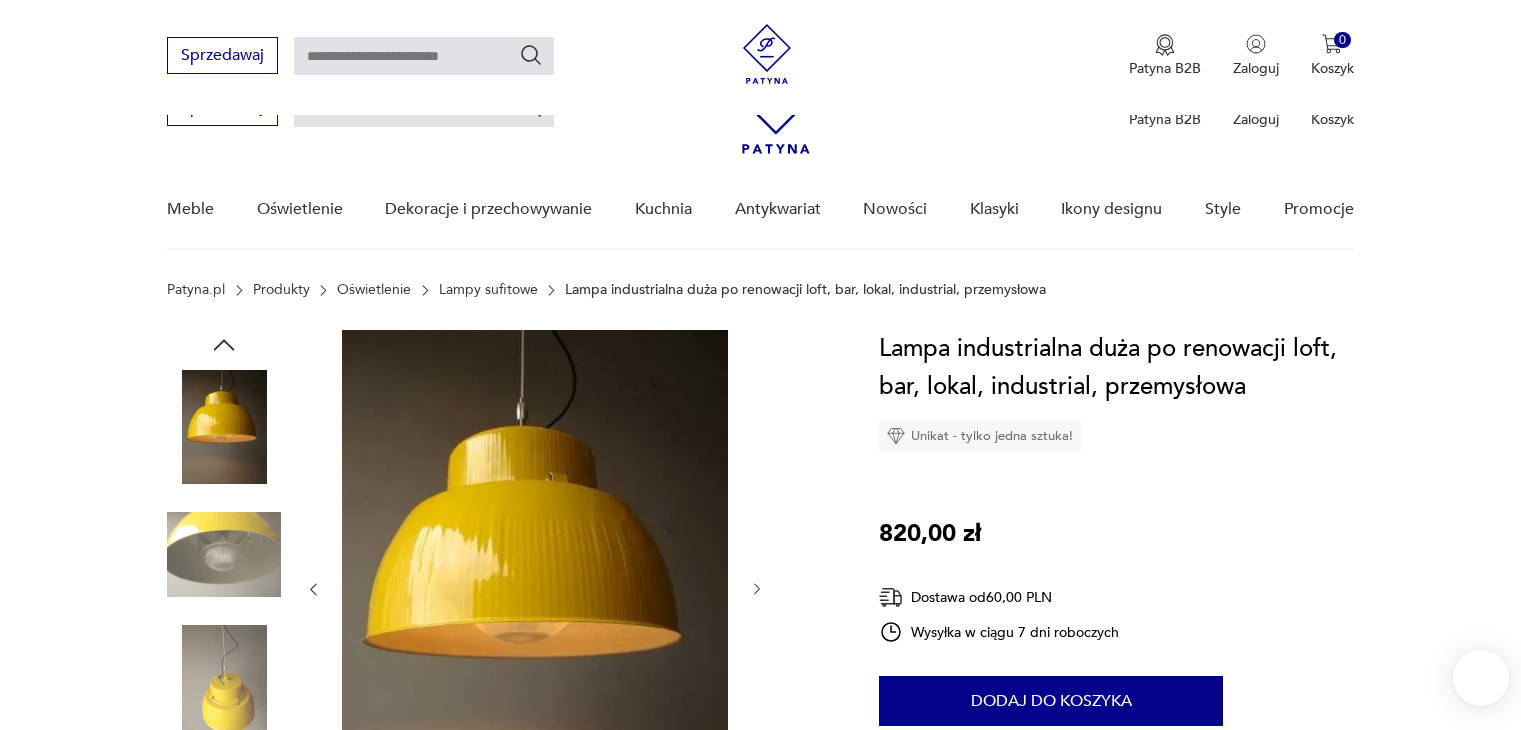 scroll, scrollTop: 200, scrollLeft: 0, axis: vertical 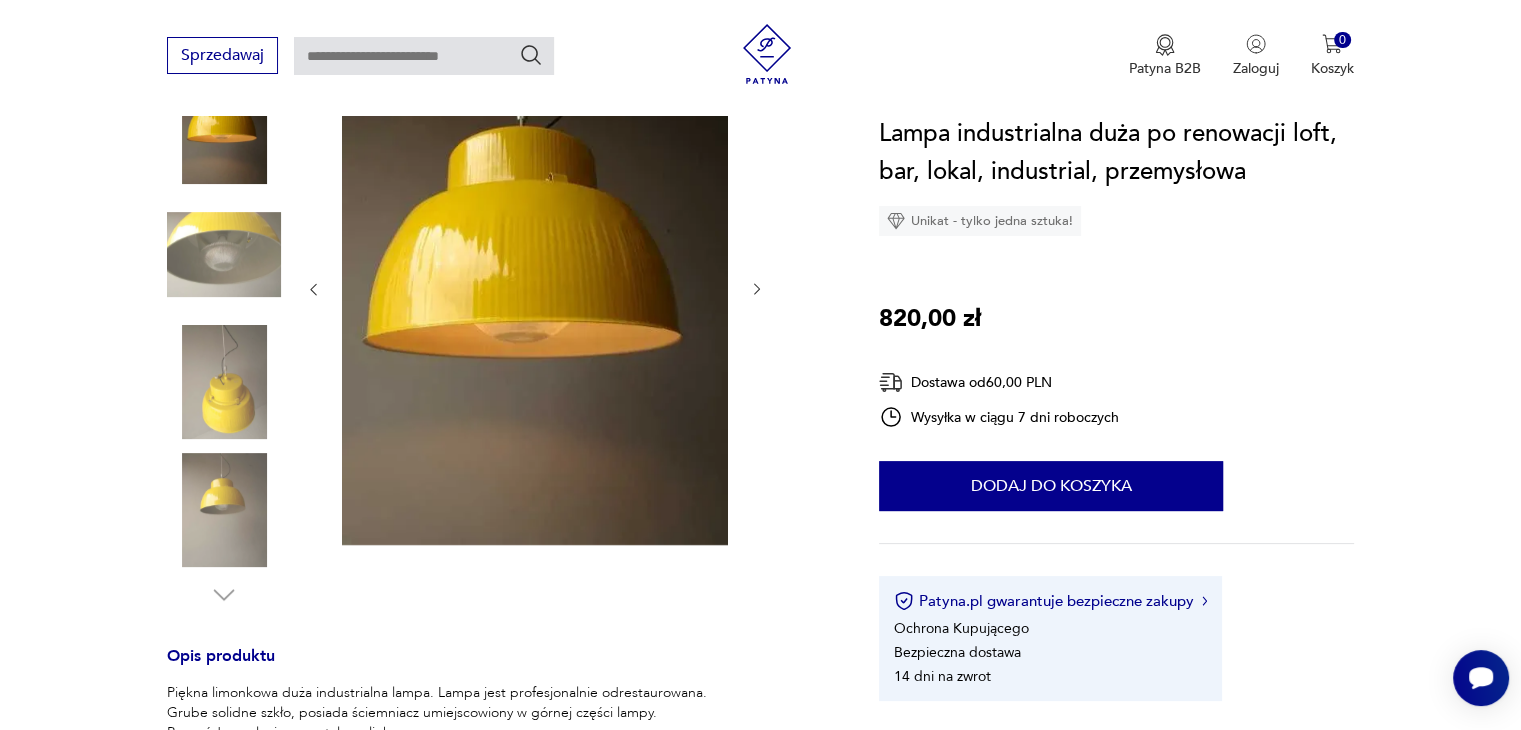 click at bounding box center (0, 0) 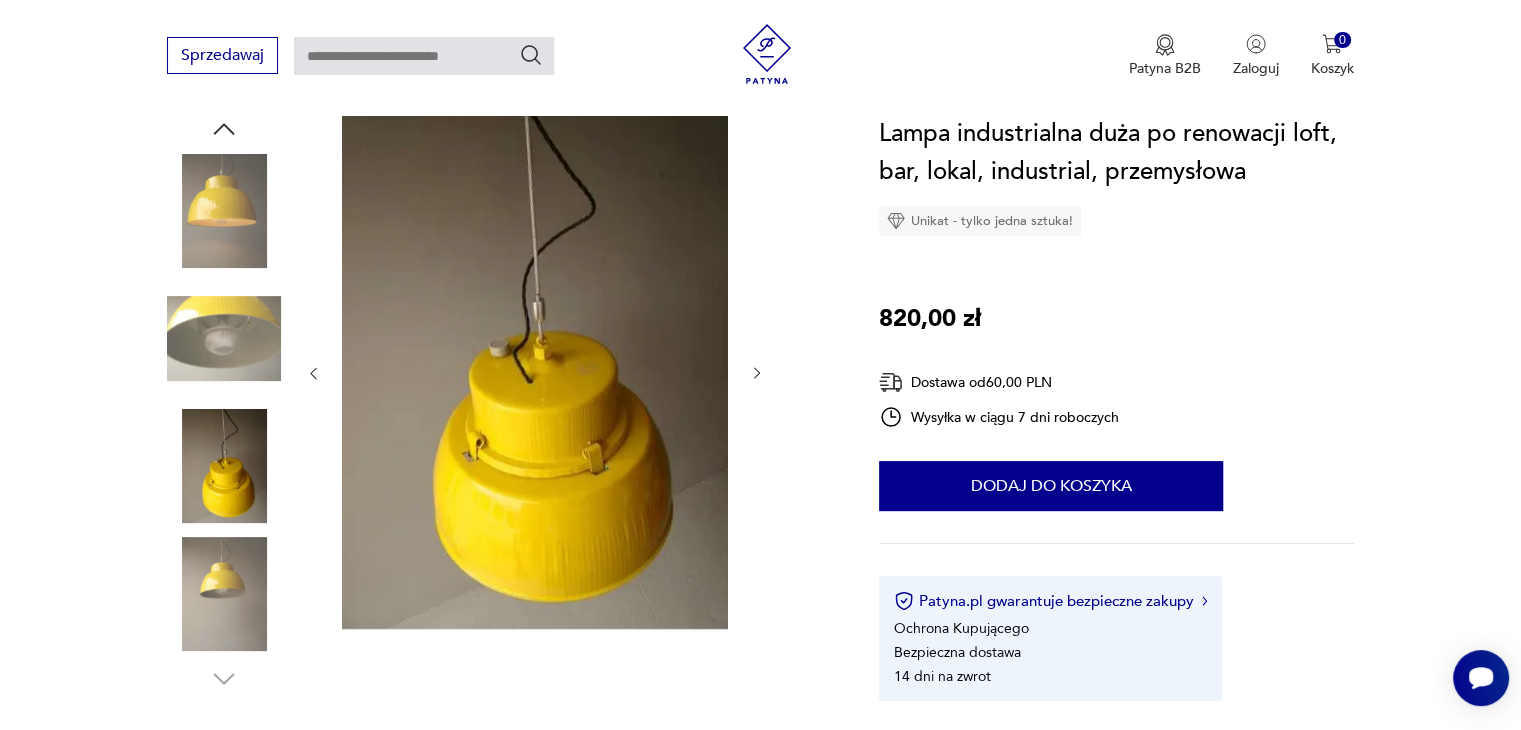 scroll, scrollTop: 100, scrollLeft: 0, axis: vertical 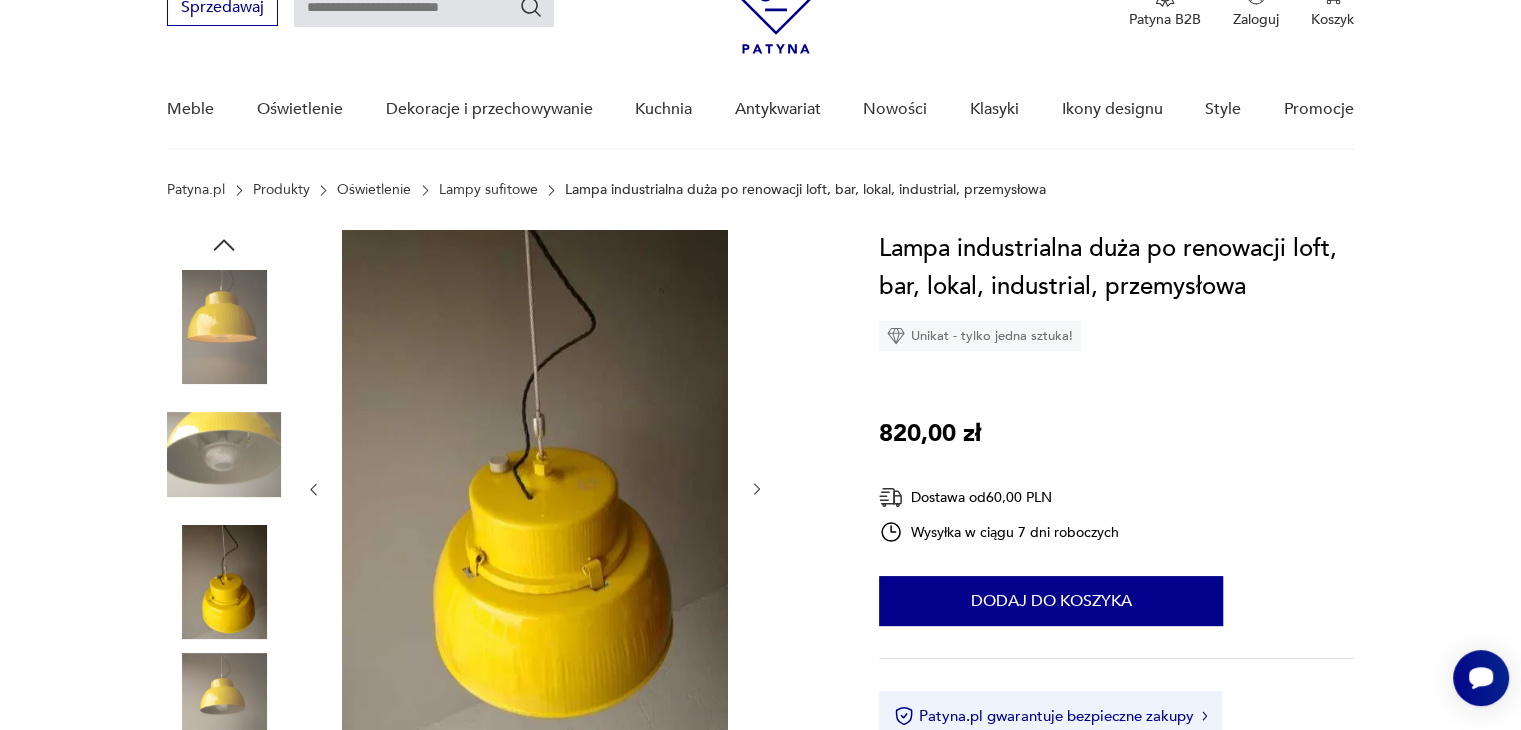 click at bounding box center [757, 489] 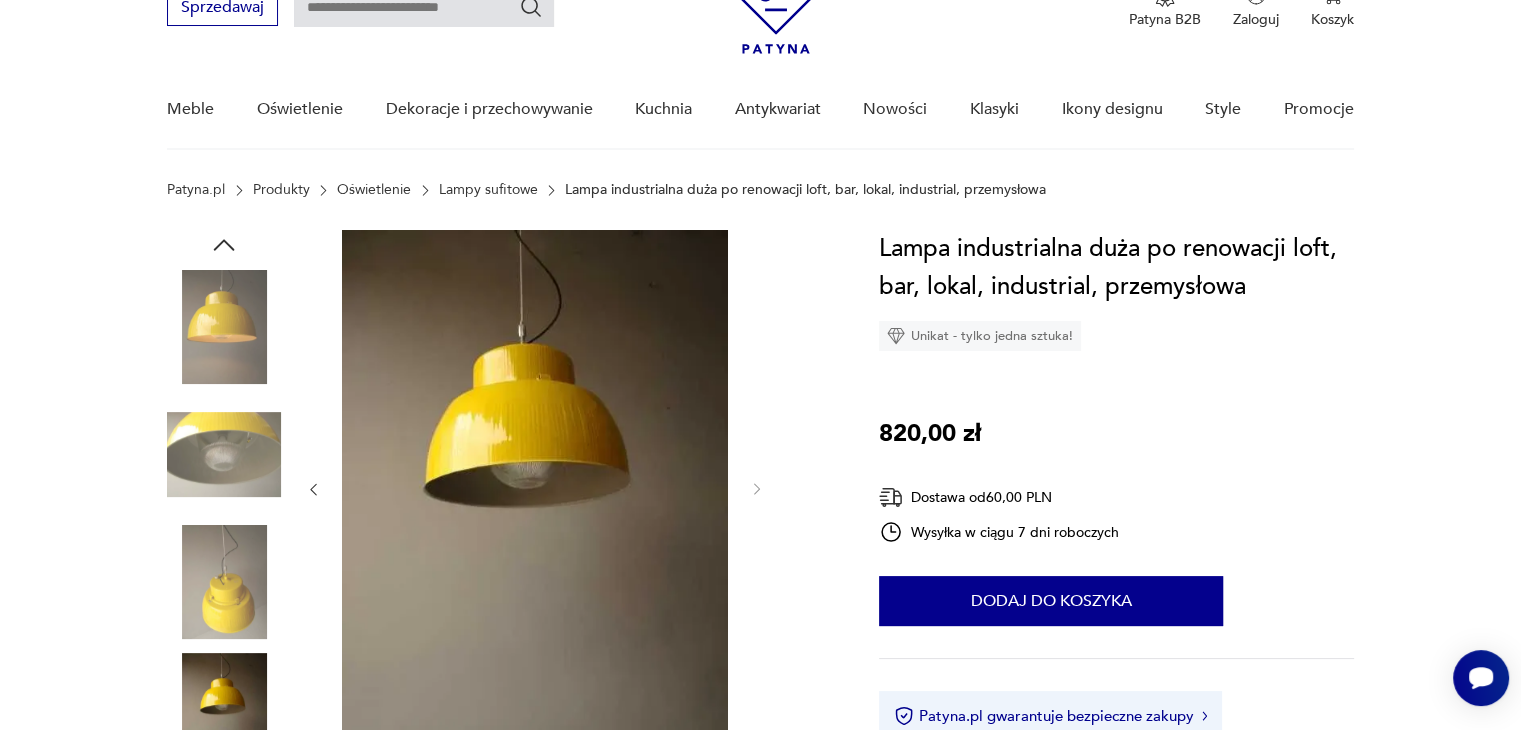 click at bounding box center (313, 489) 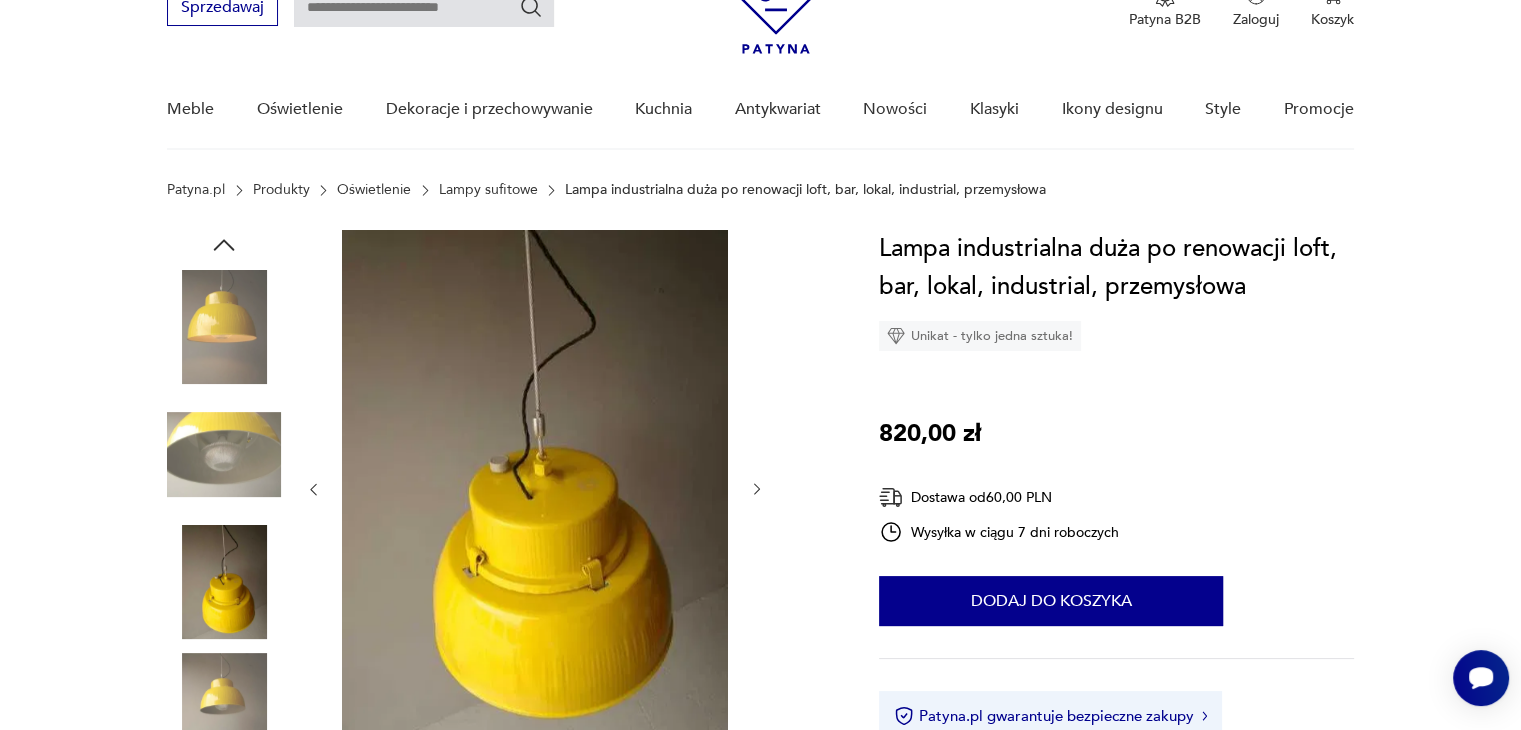 click at bounding box center (313, 489) 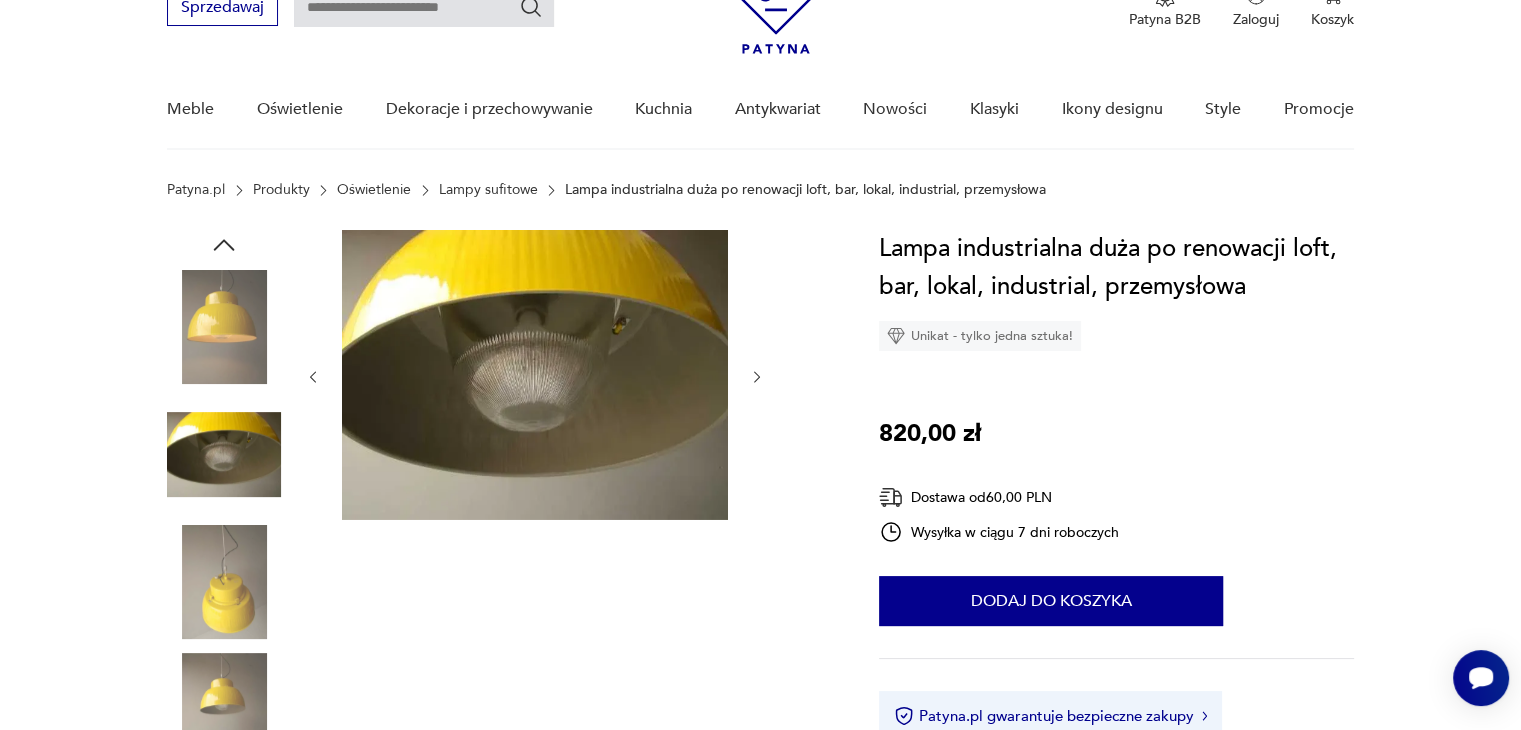 click at bounding box center [535, 377] 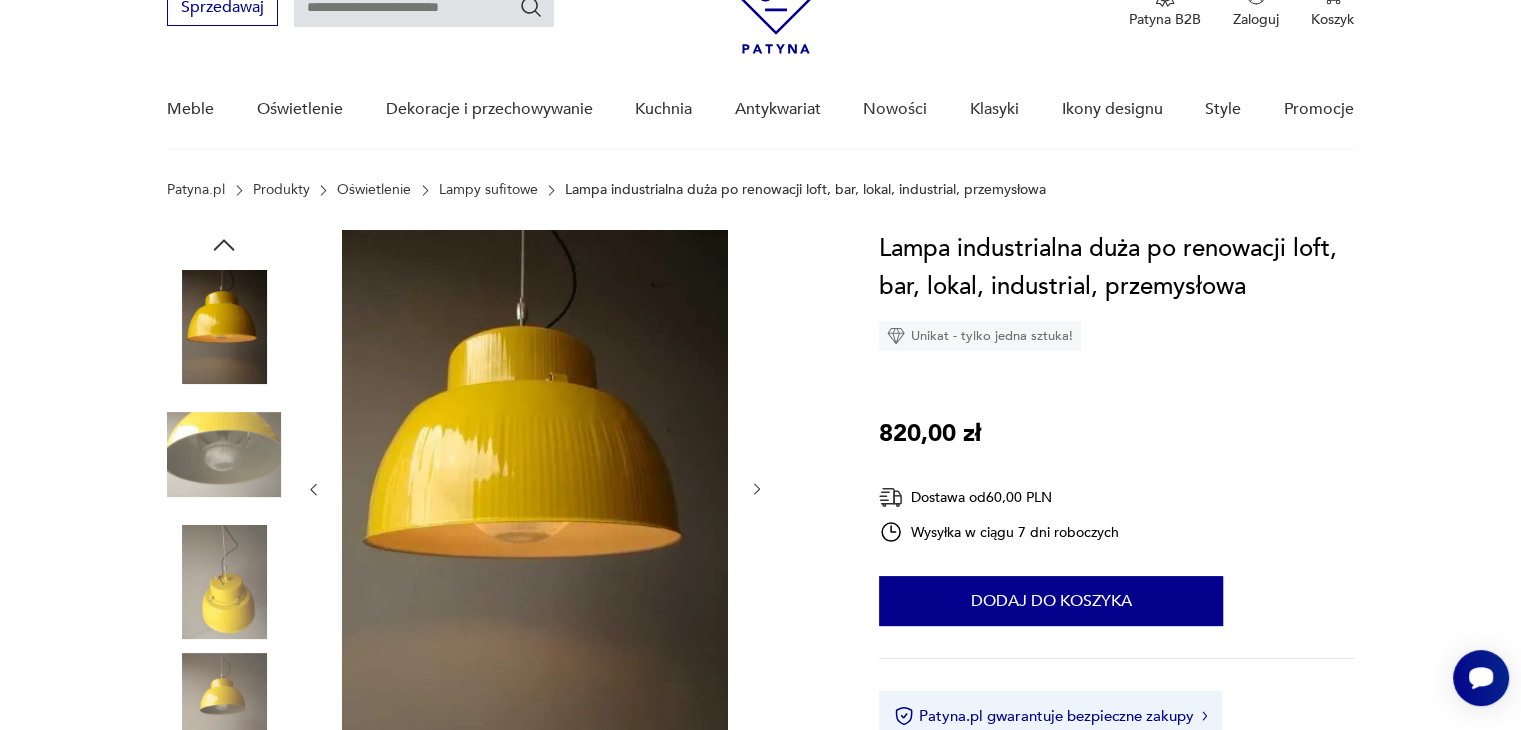 click at bounding box center [535, 489] 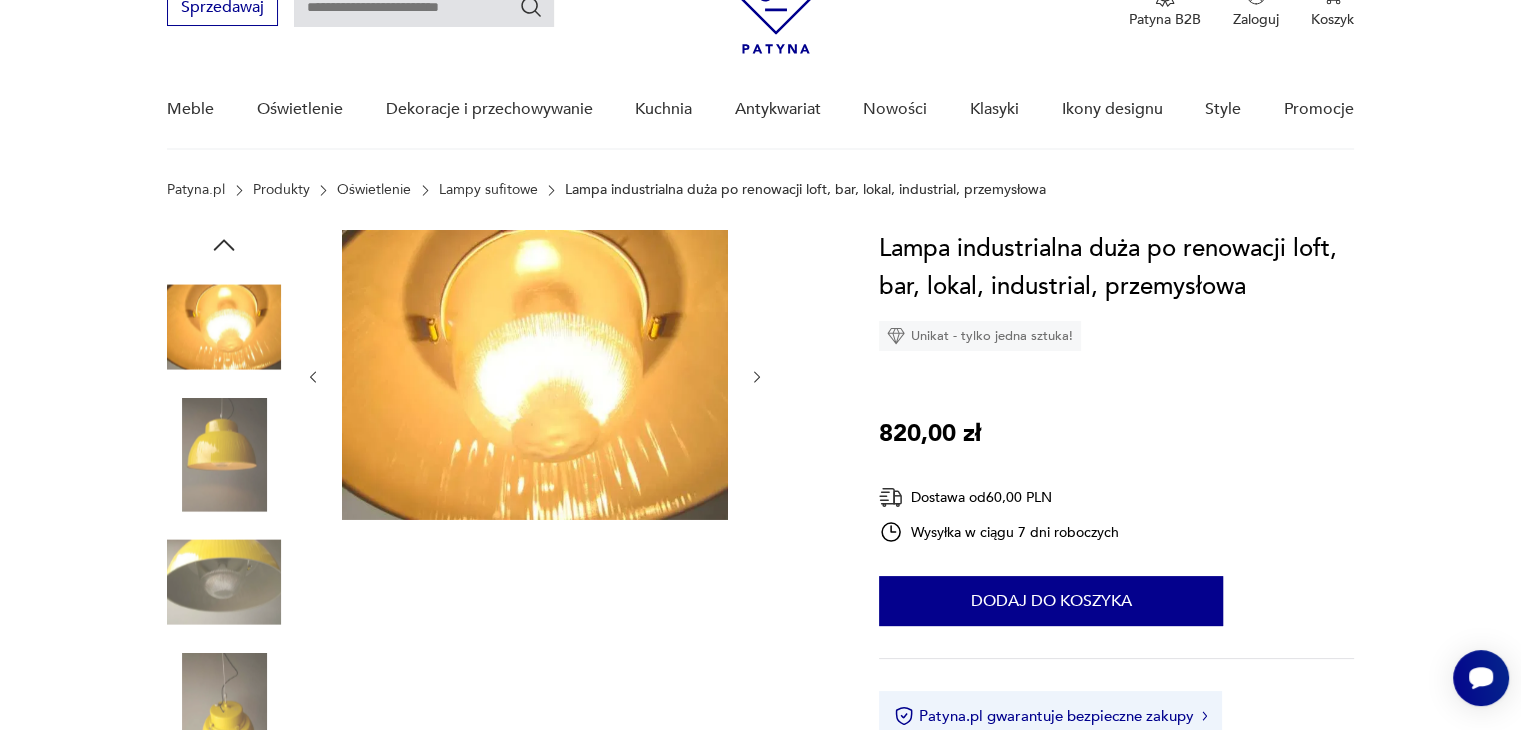 drag, startPoint x: 307, startPoint y: 357, endPoint x: 307, endPoint y: 378, distance: 21 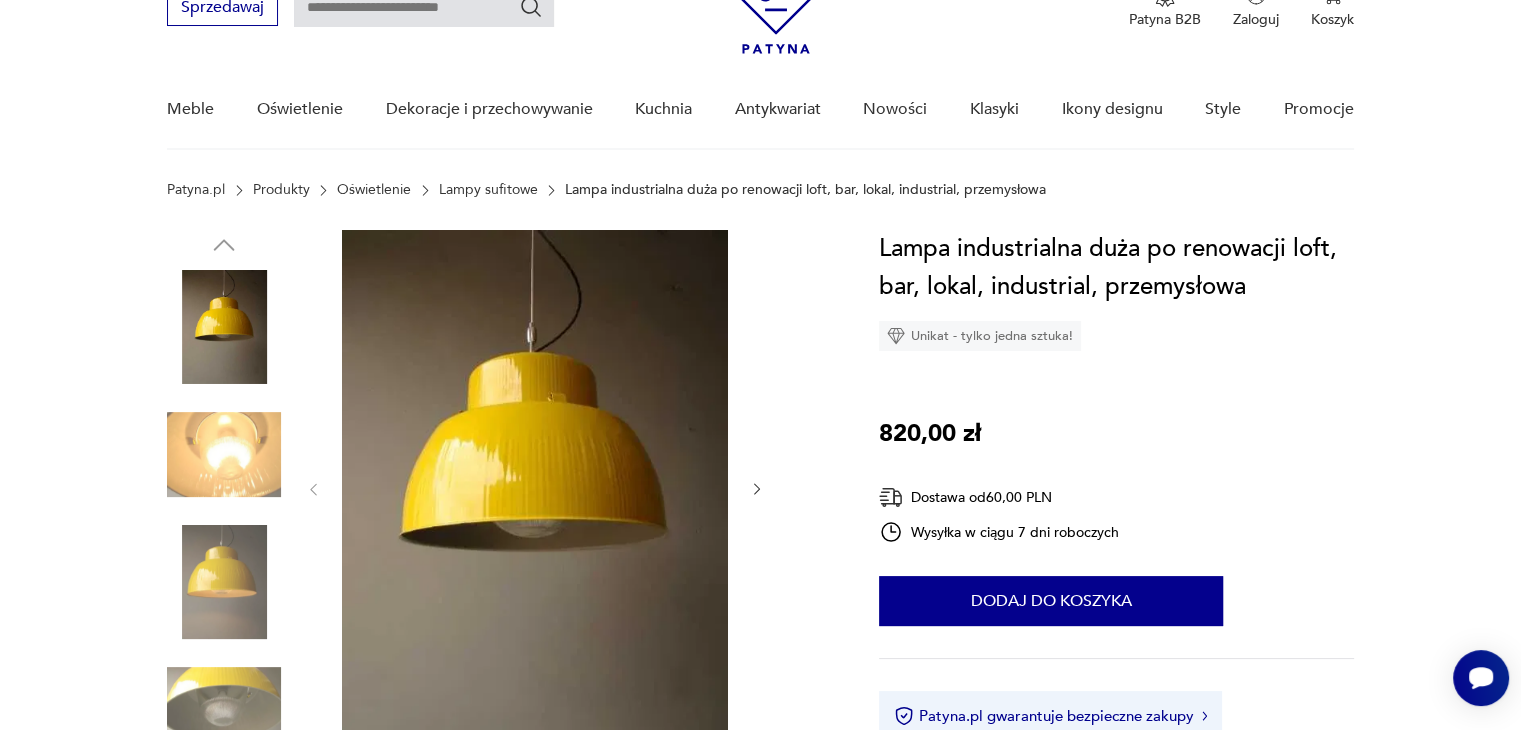 click at bounding box center [535, 489] 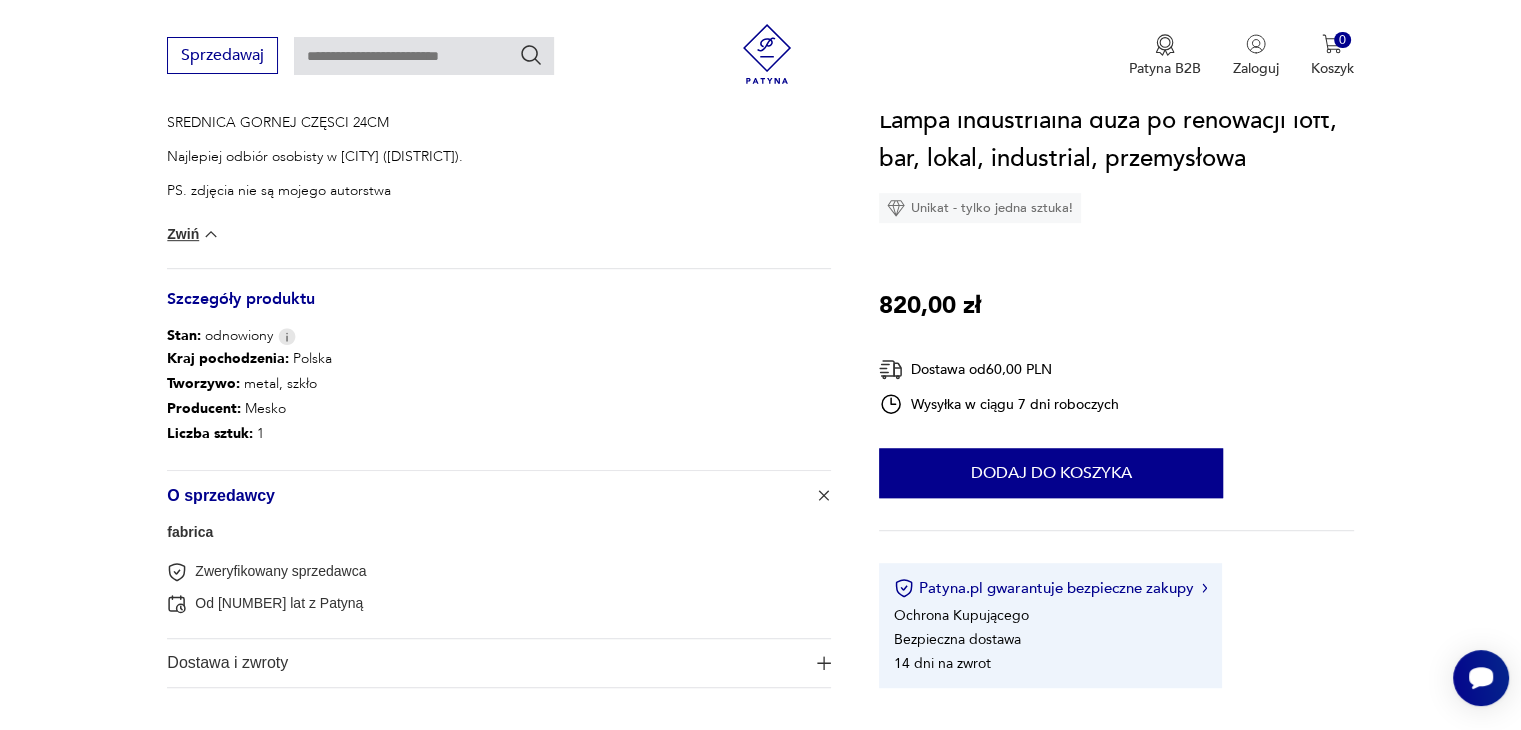 scroll, scrollTop: 1200, scrollLeft: 0, axis: vertical 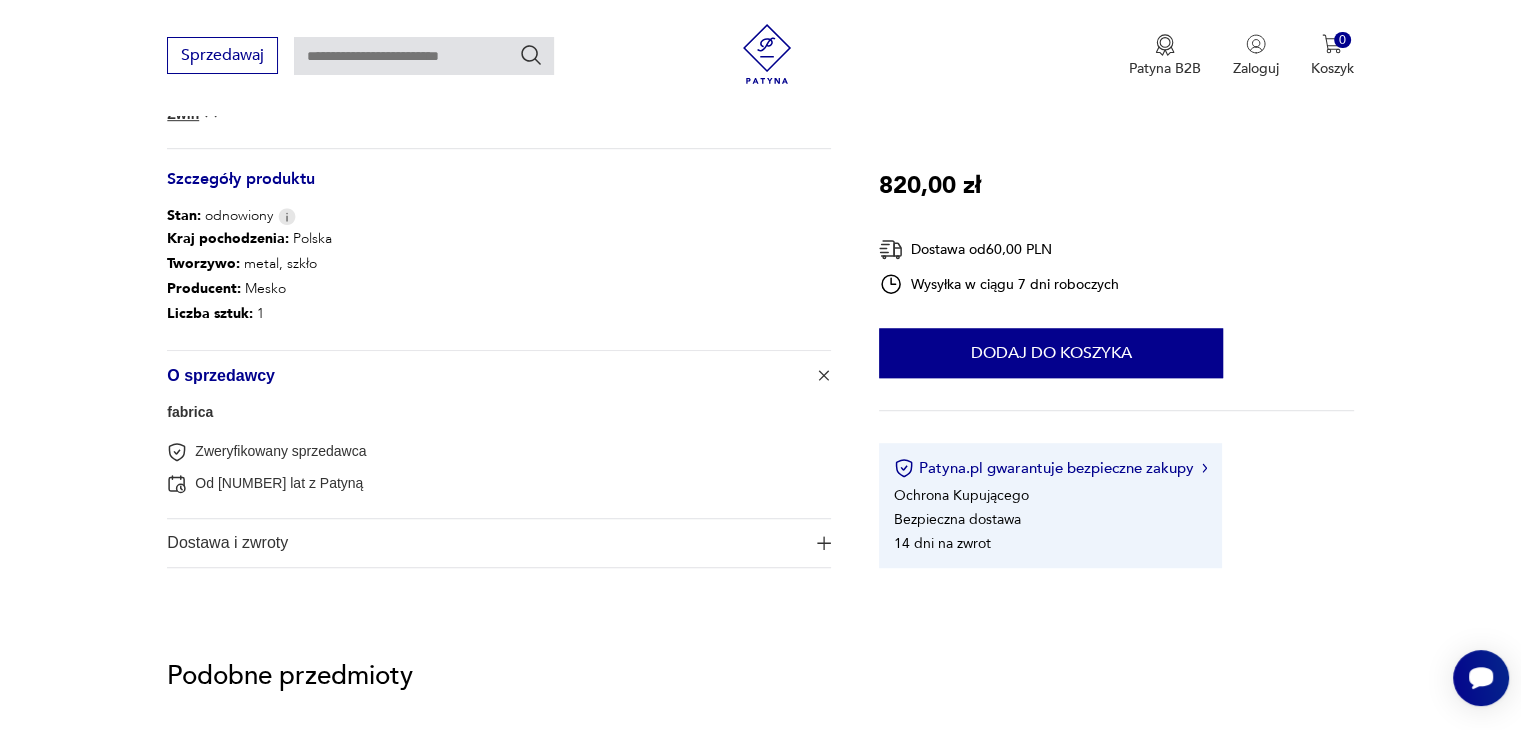 click on "fabrica" at bounding box center [190, 412] 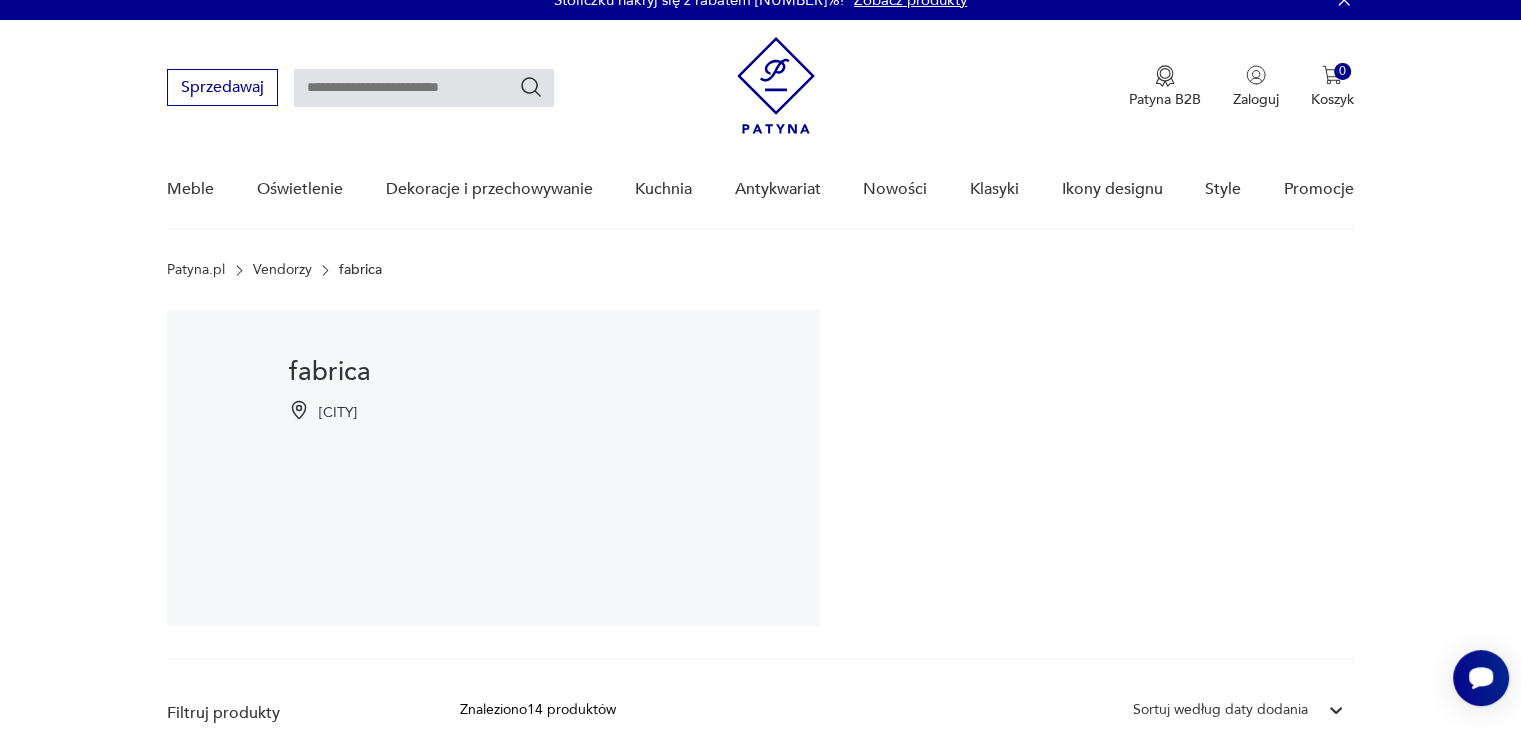 scroll, scrollTop: 0, scrollLeft: 0, axis: both 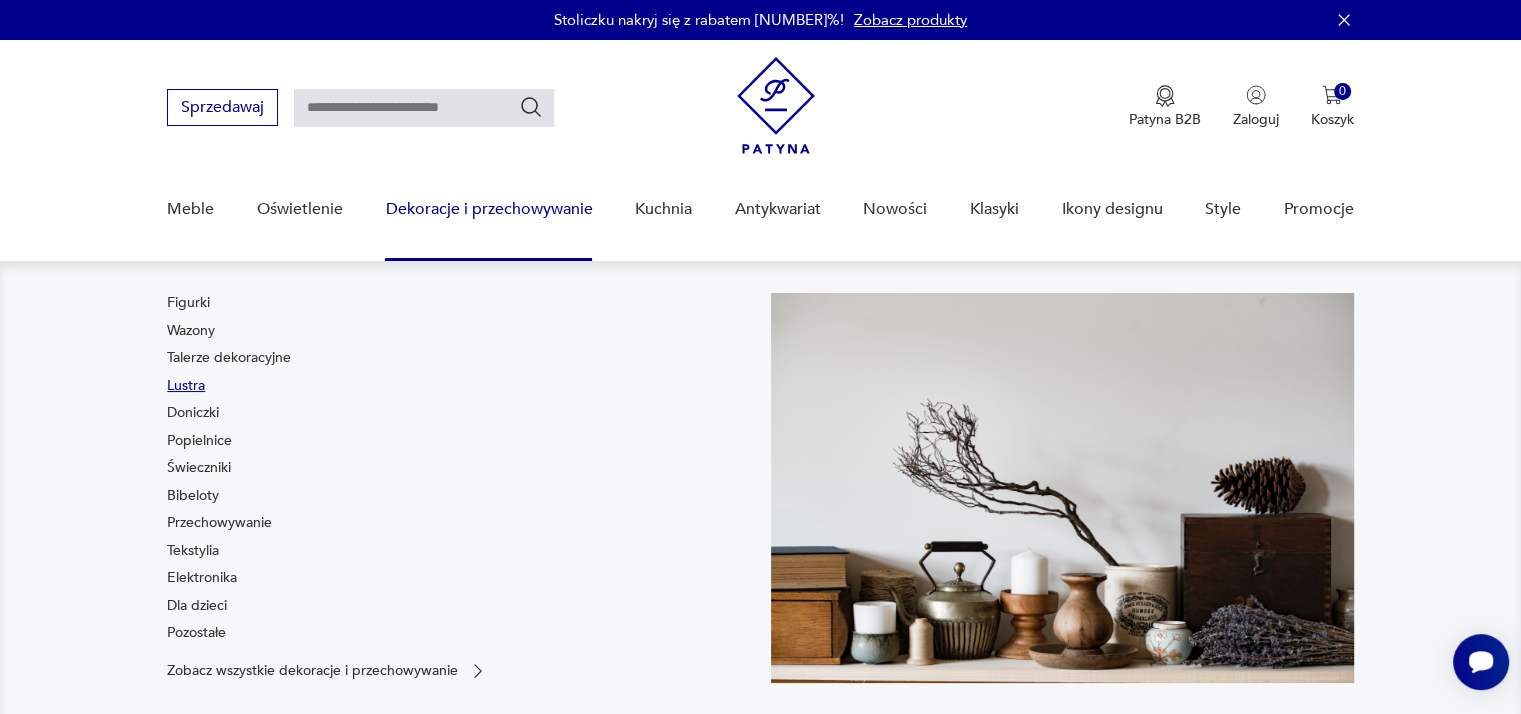 click on "Lustra" at bounding box center (186, 386) 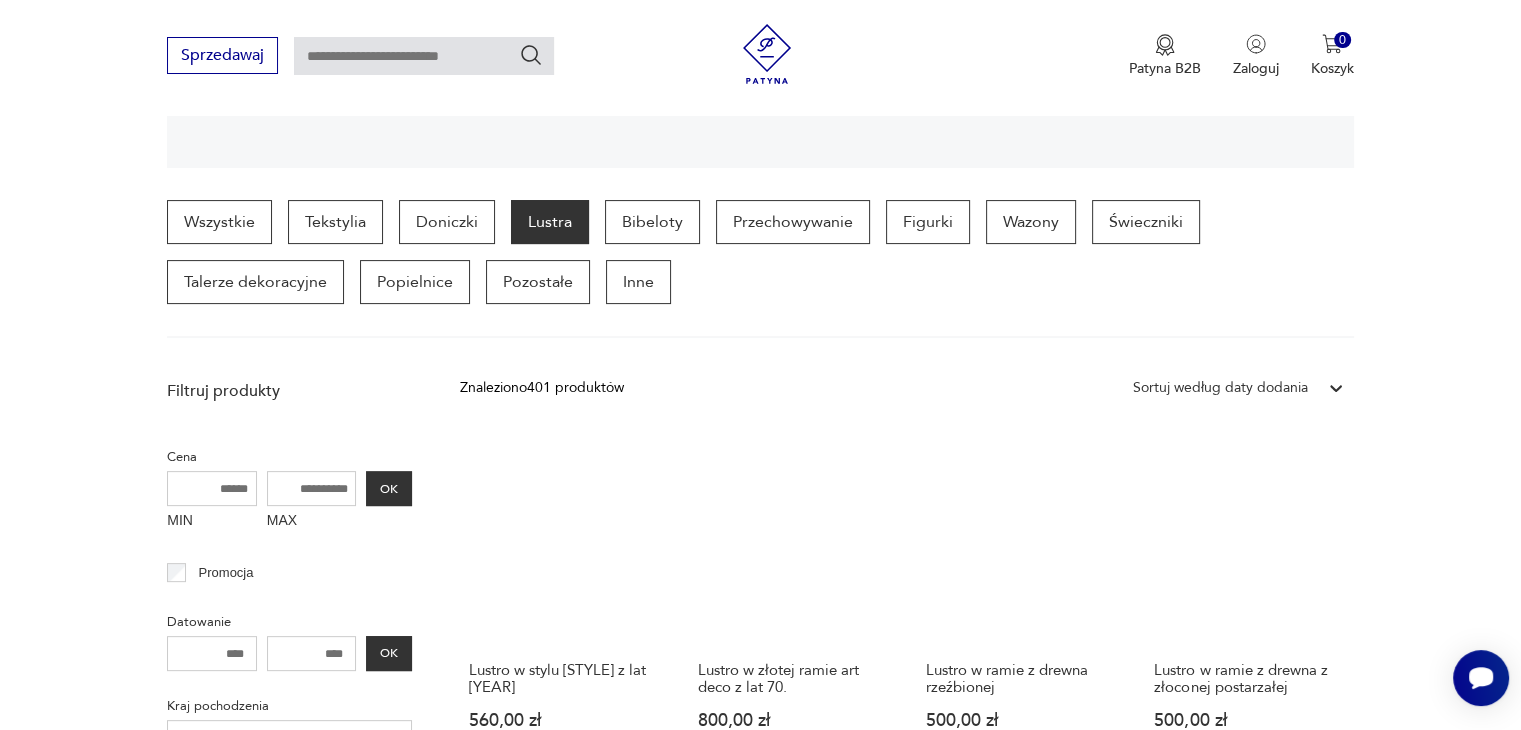 scroll, scrollTop: 339, scrollLeft: 0, axis: vertical 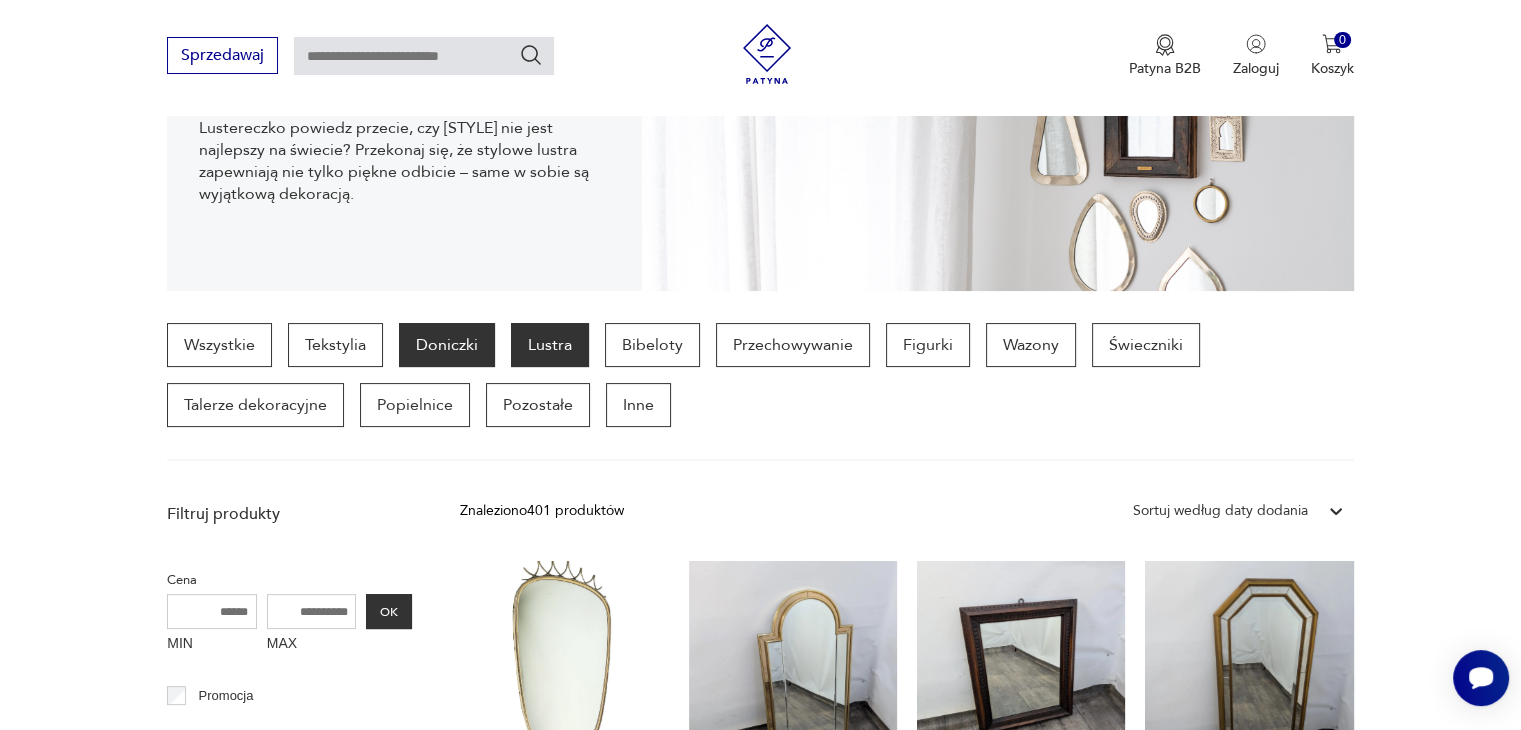 click on "Doniczki" at bounding box center [447, 345] 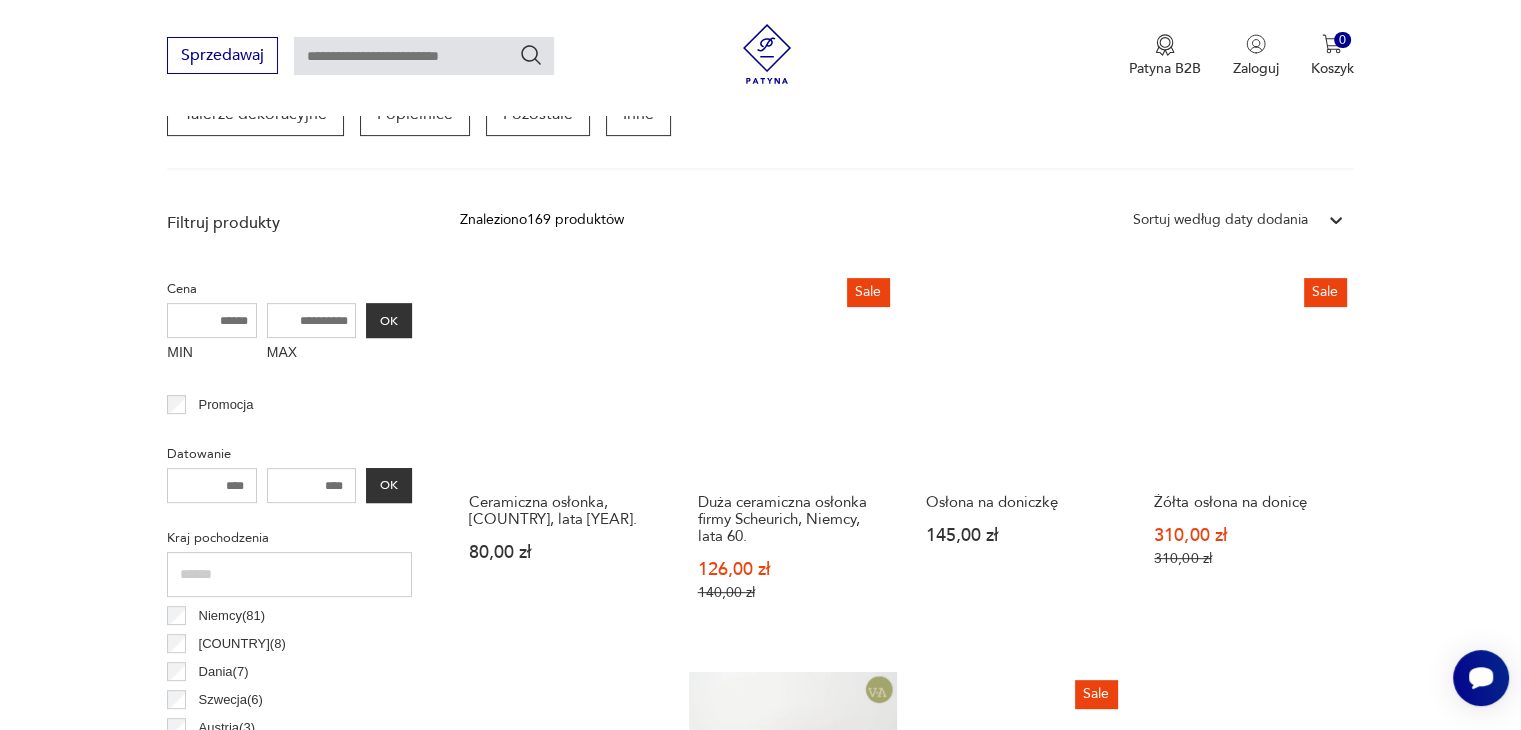 scroll, scrollTop: 830, scrollLeft: 0, axis: vertical 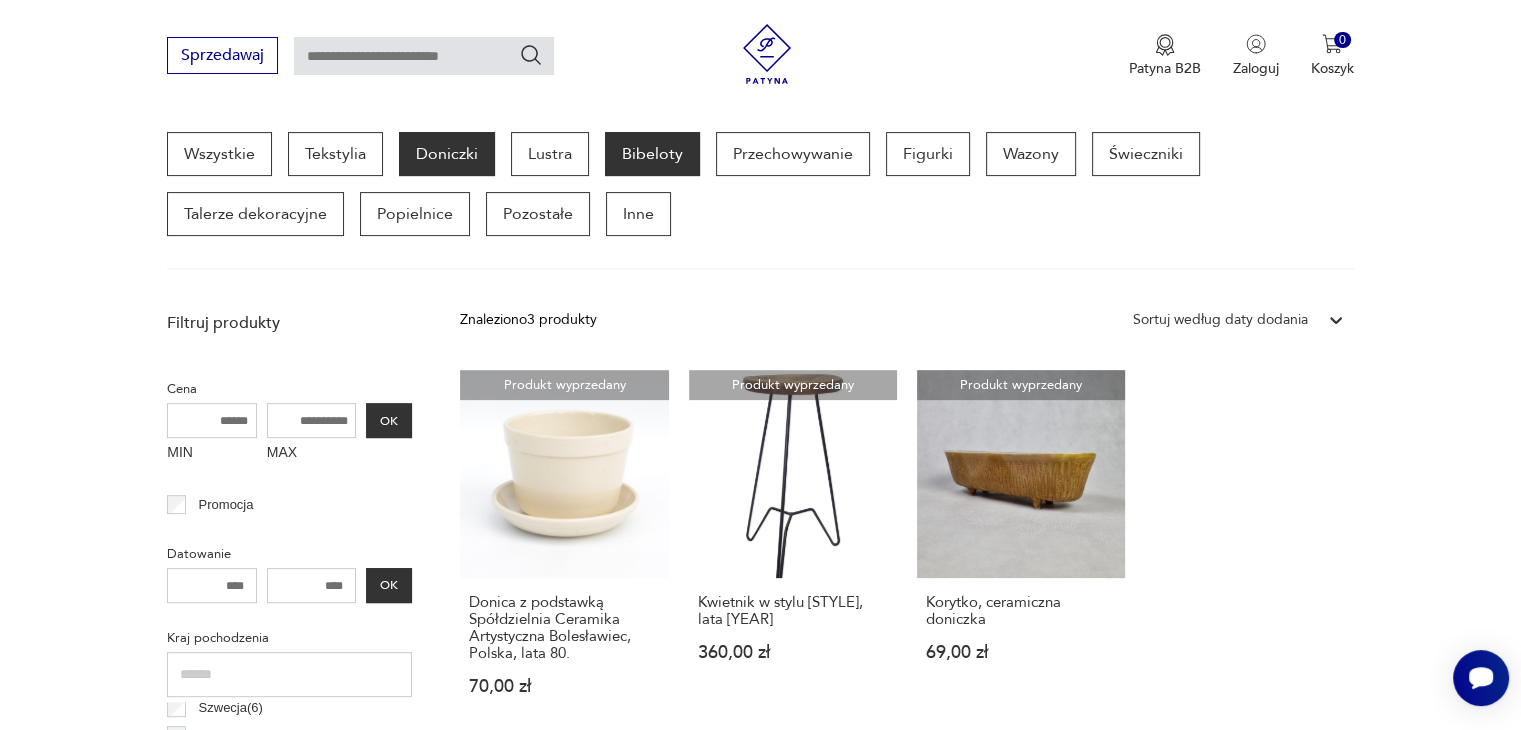 click on "Bibeloty" at bounding box center [652, 154] 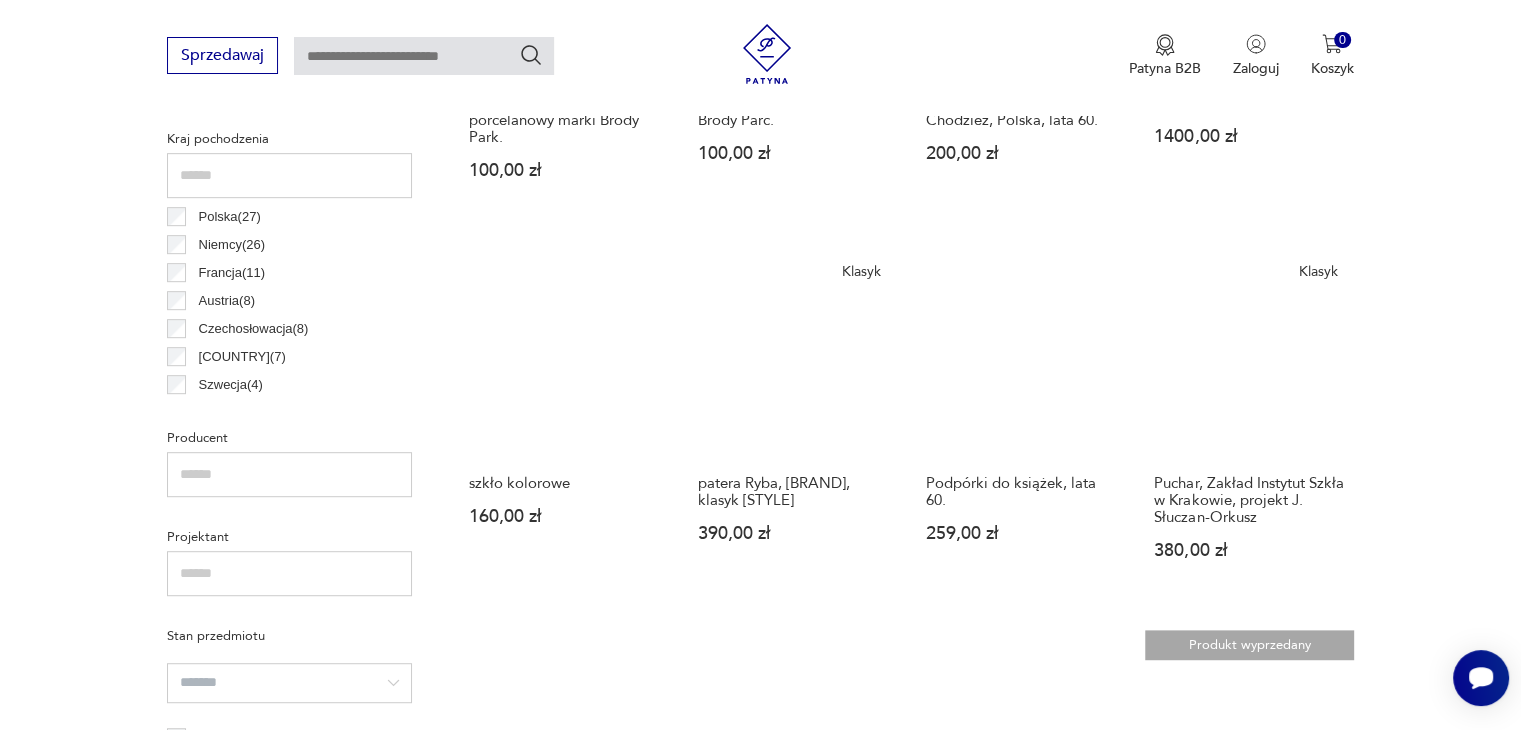 scroll, scrollTop: 1030, scrollLeft: 0, axis: vertical 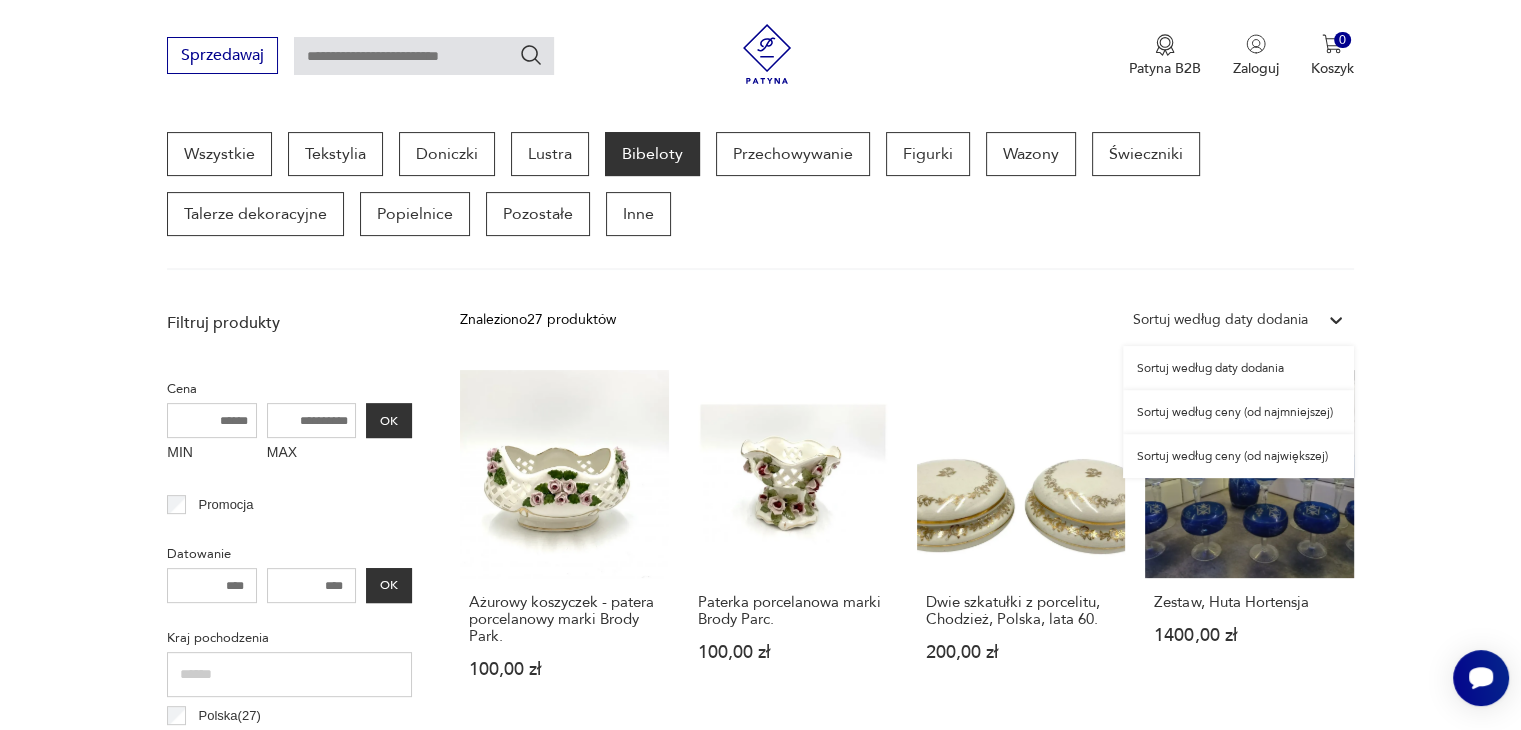 click on "Sortuj według daty dodania" at bounding box center (1220, 320) 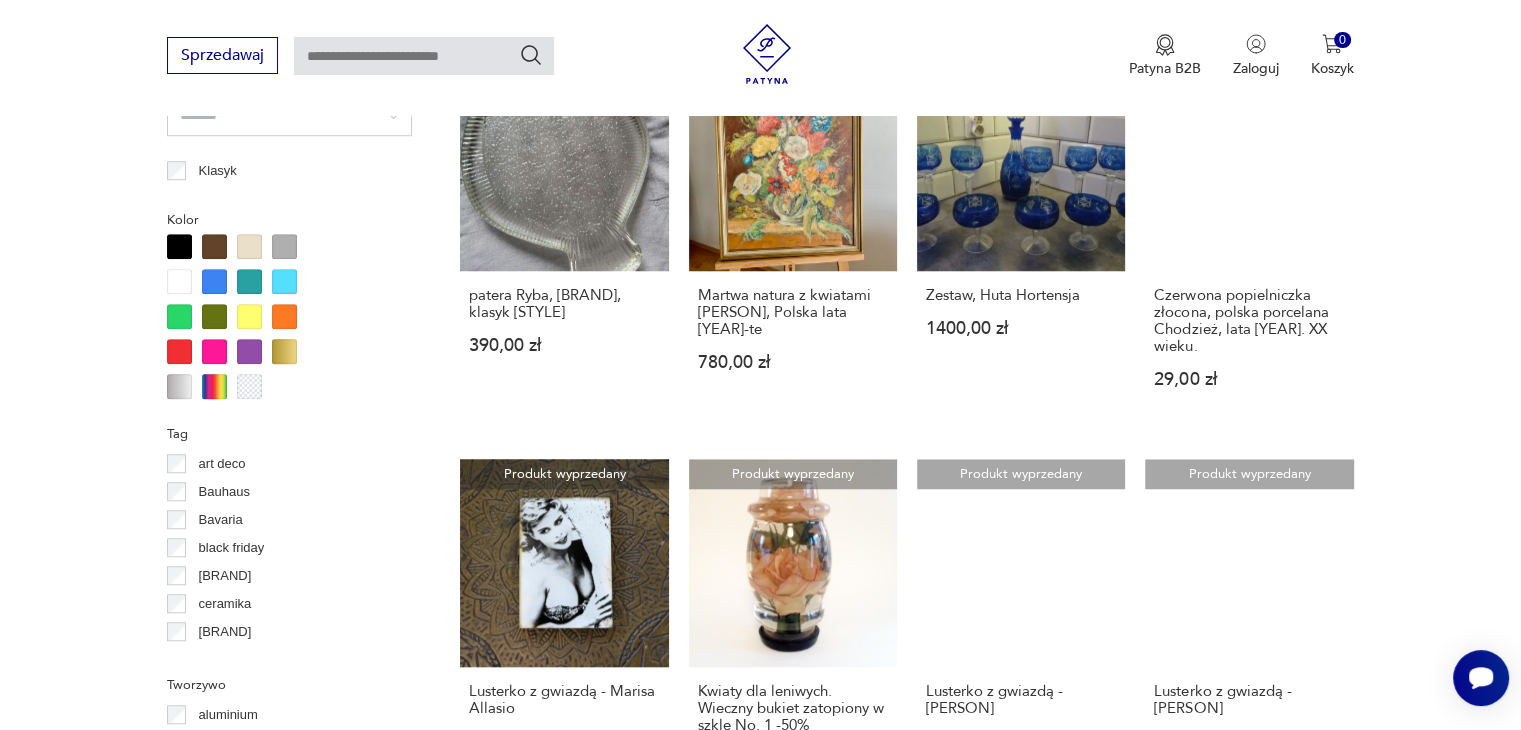 scroll, scrollTop: 1530, scrollLeft: 0, axis: vertical 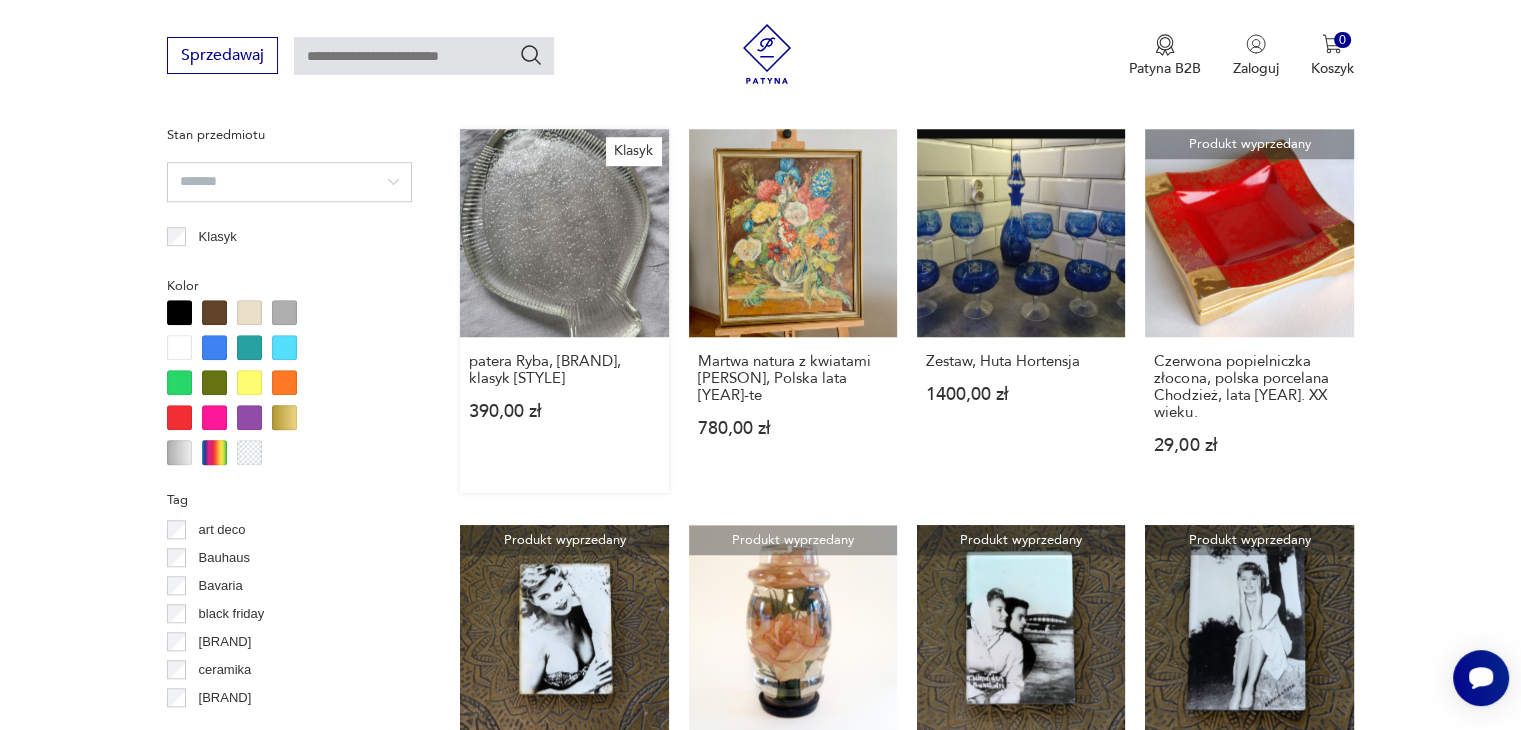 click on "Klasyk patera Ryba, DROST, klasyk PRLu 390,00 zł" at bounding box center (564, 311) 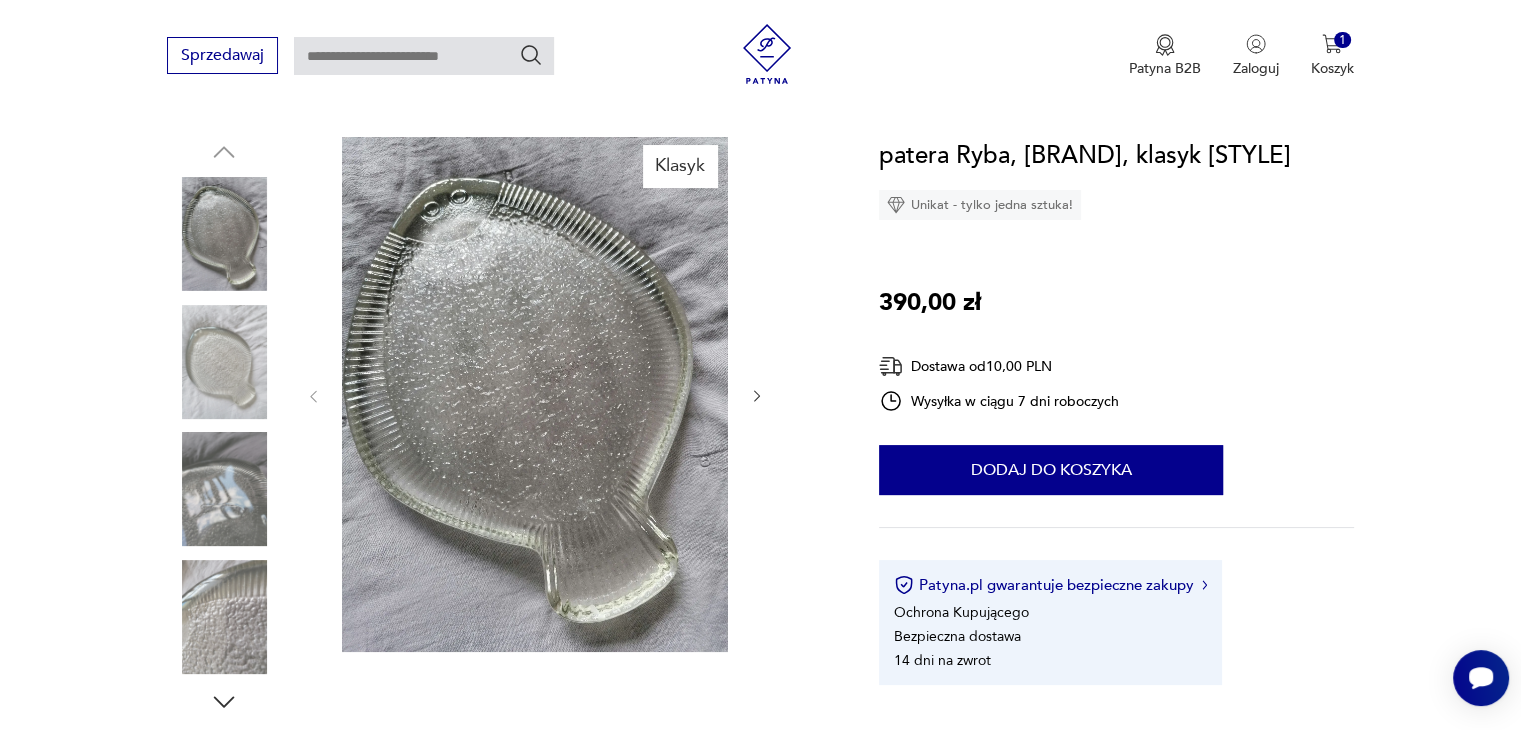 scroll, scrollTop: 300, scrollLeft: 0, axis: vertical 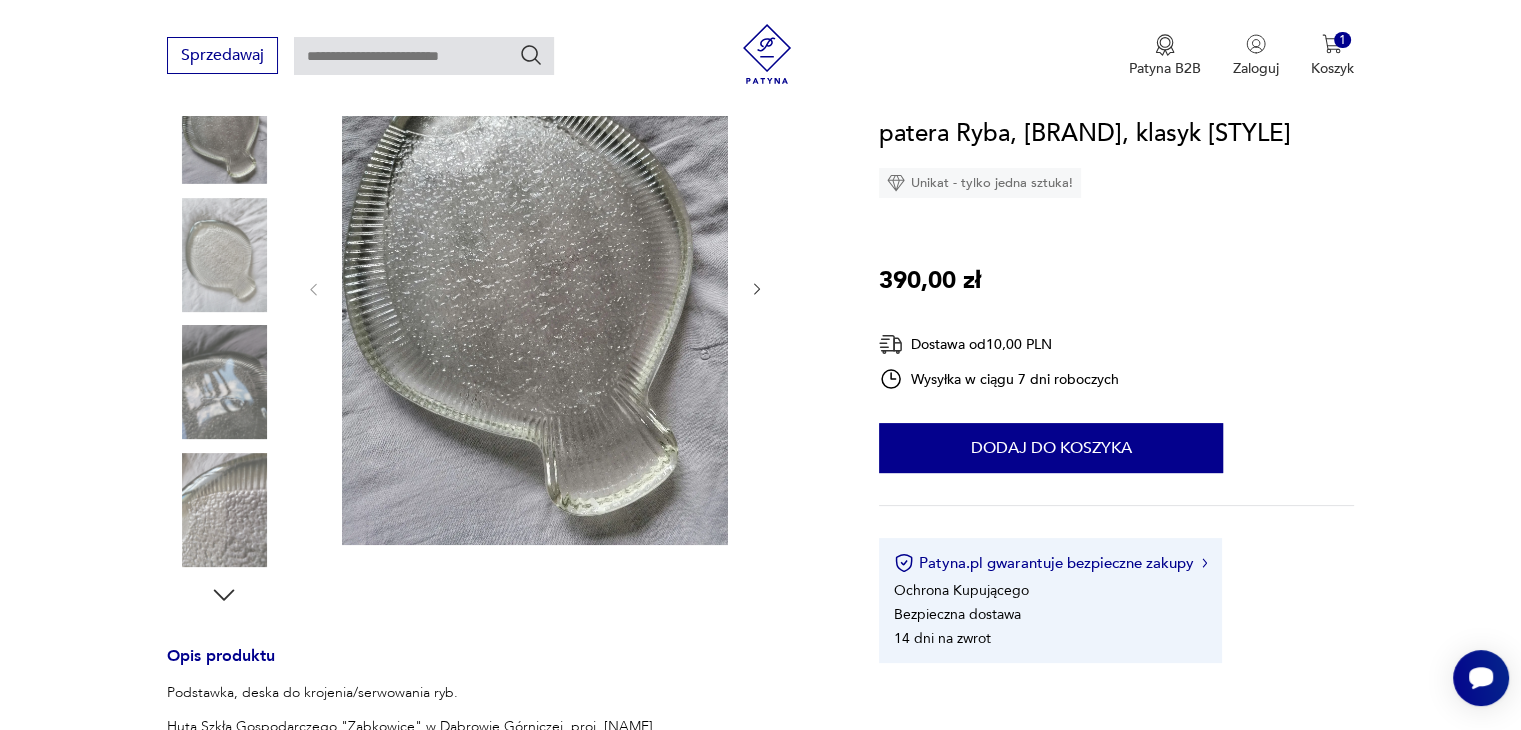 click at bounding box center [224, 255] 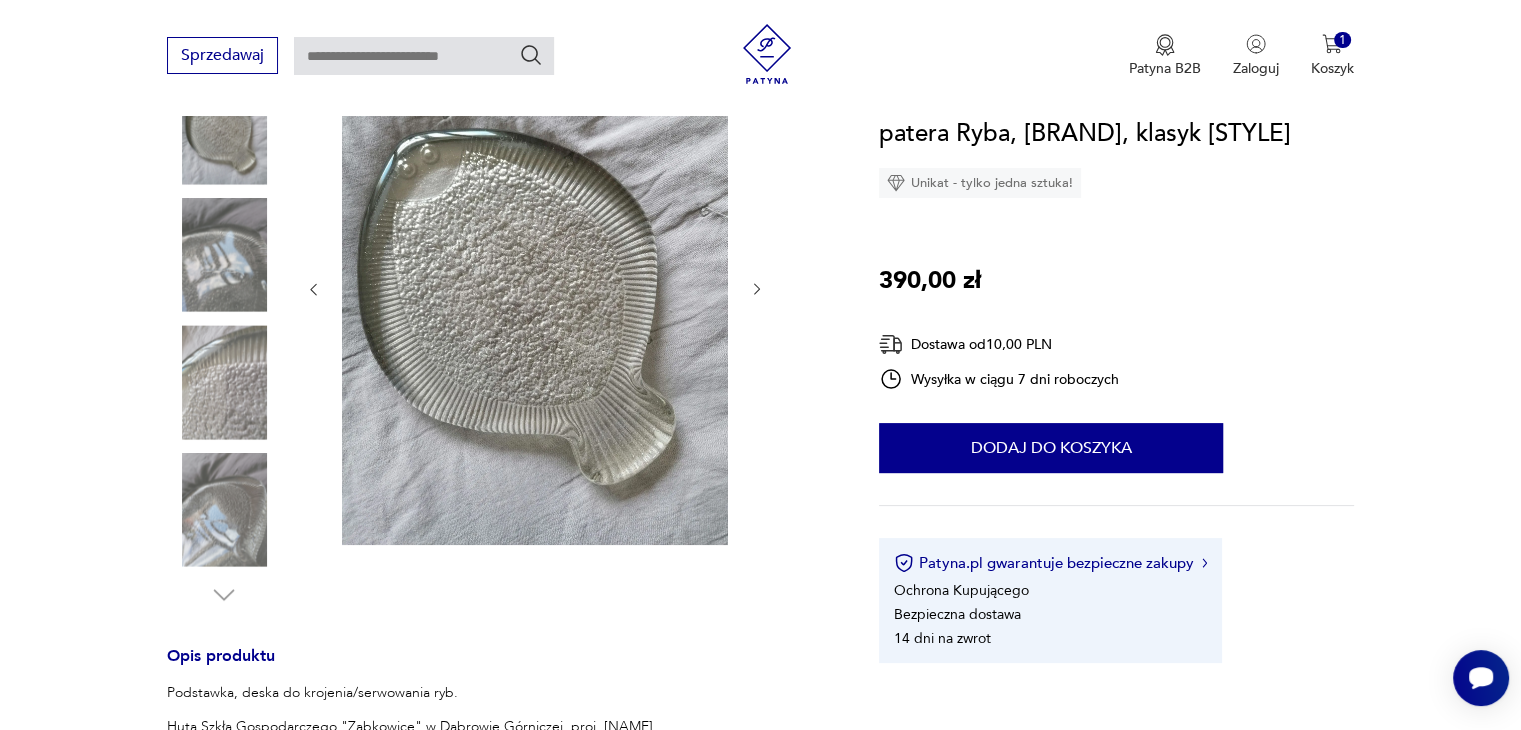 click at bounding box center [0, 0] 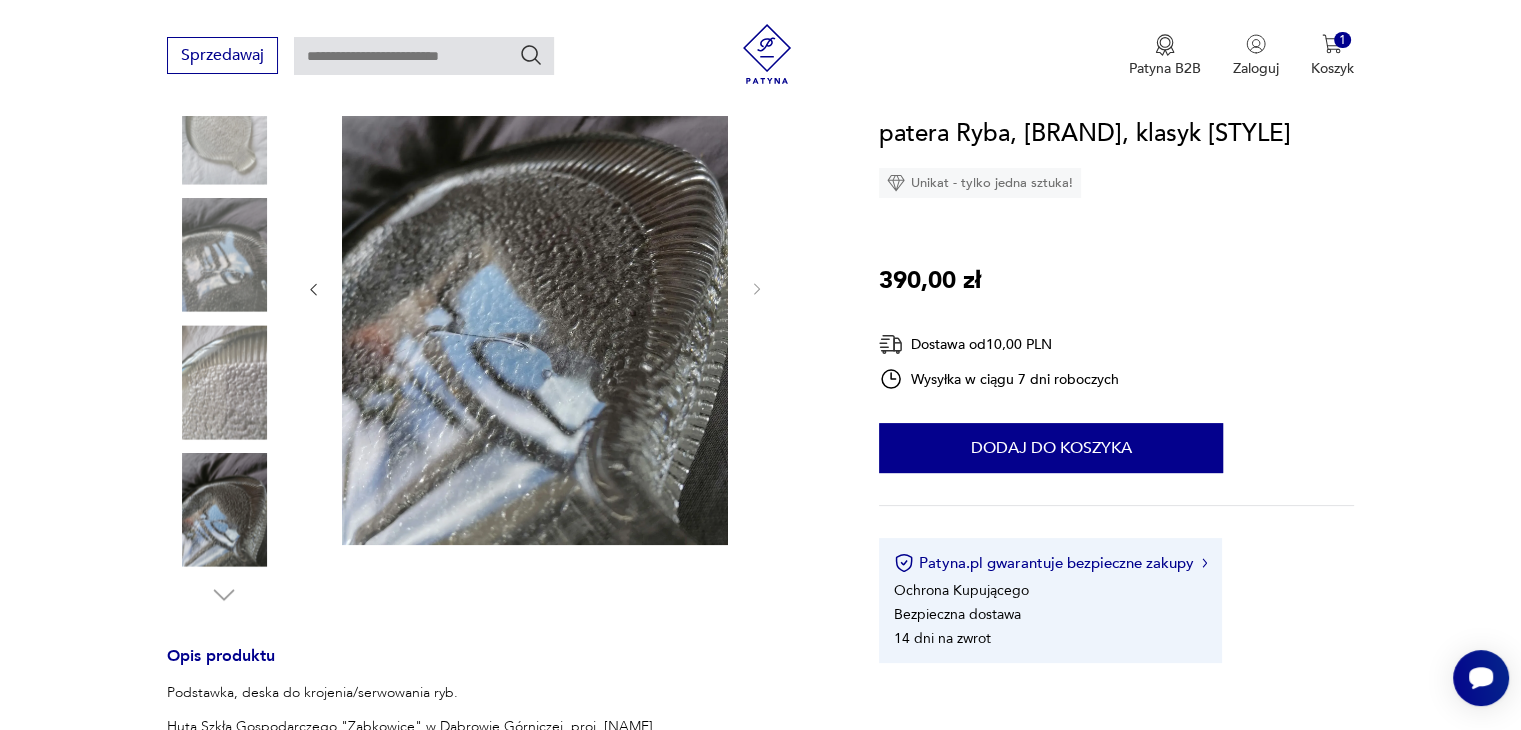 click at bounding box center (224, 255) 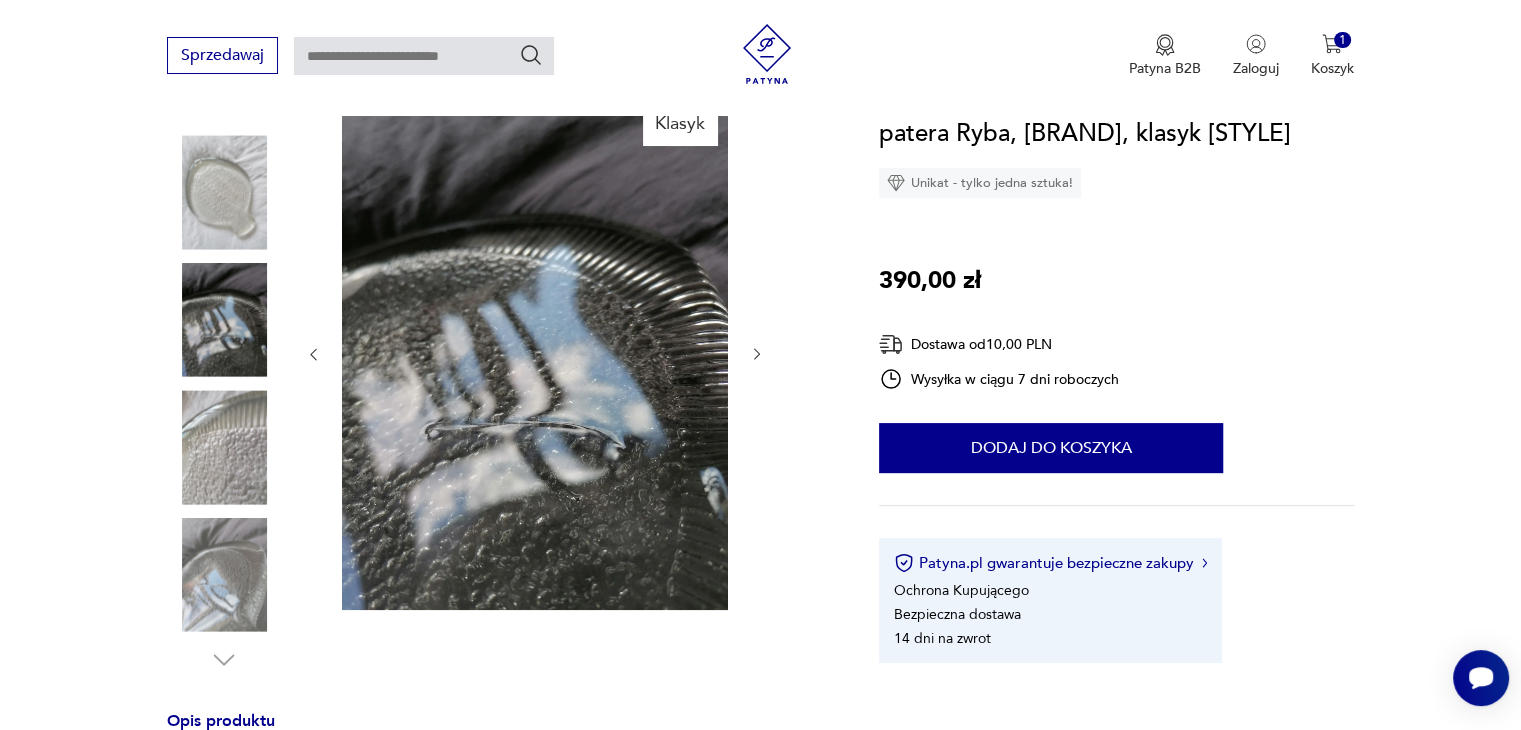 scroll, scrollTop: 200, scrollLeft: 0, axis: vertical 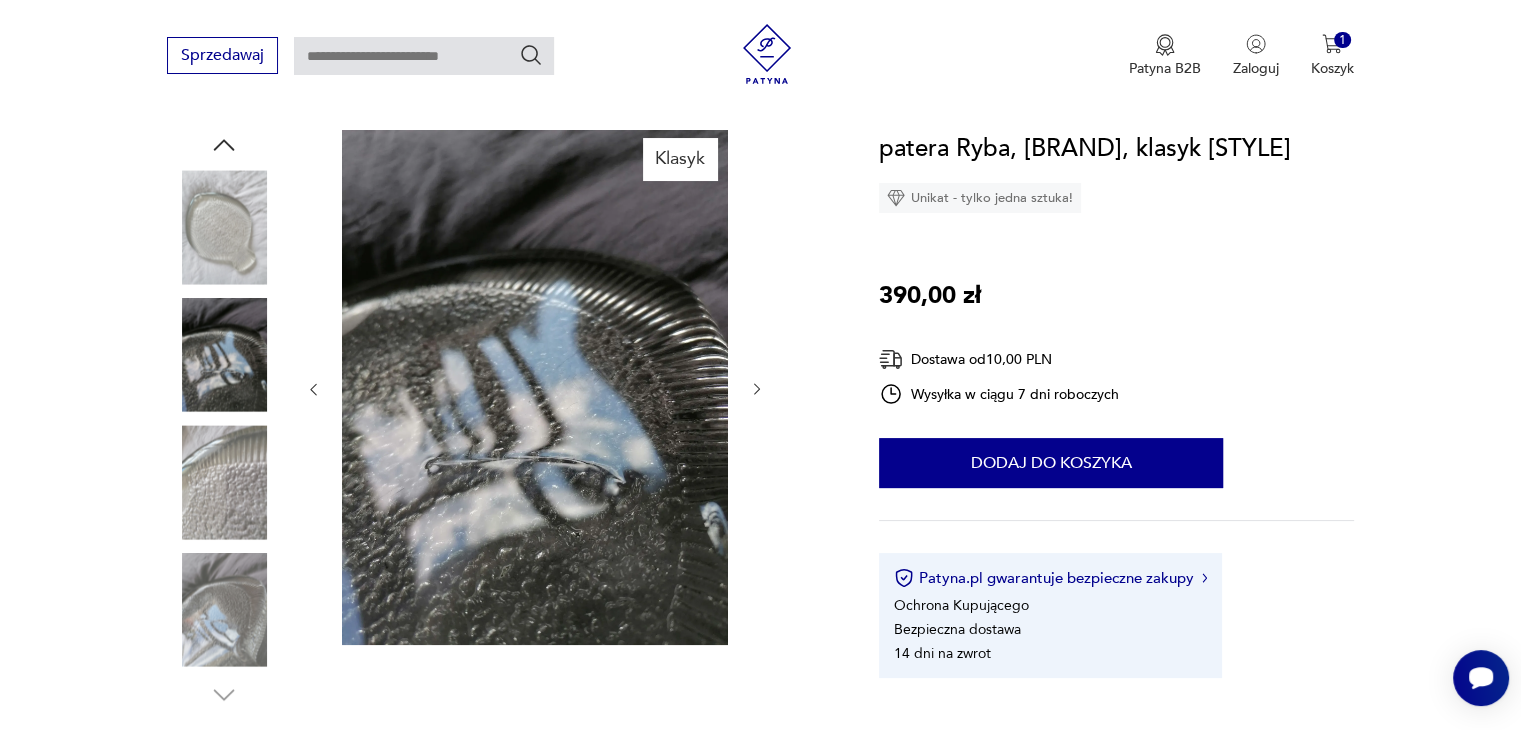 click at bounding box center [224, 227] 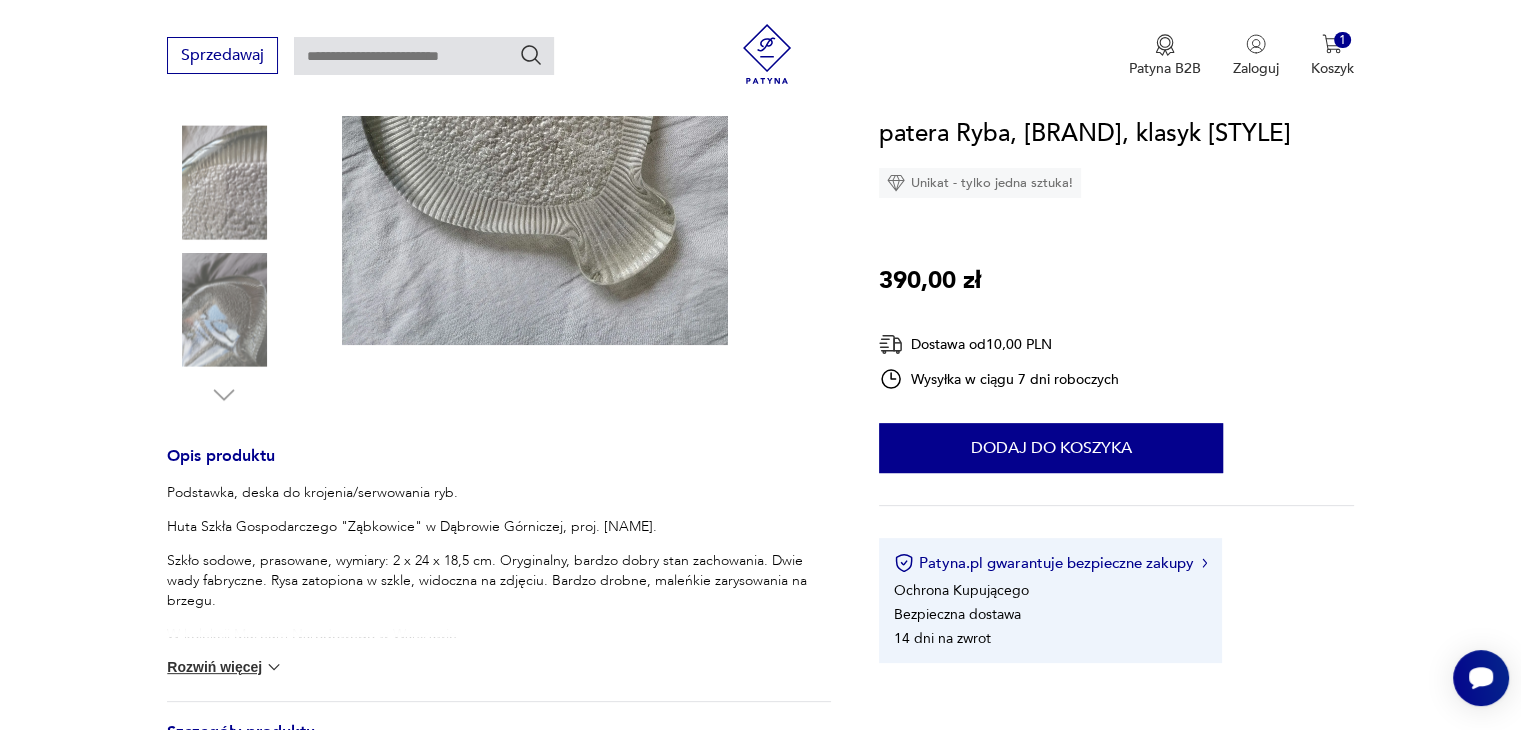 scroll, scrollTop: 100, scrollLeft: 0, axis: vertical 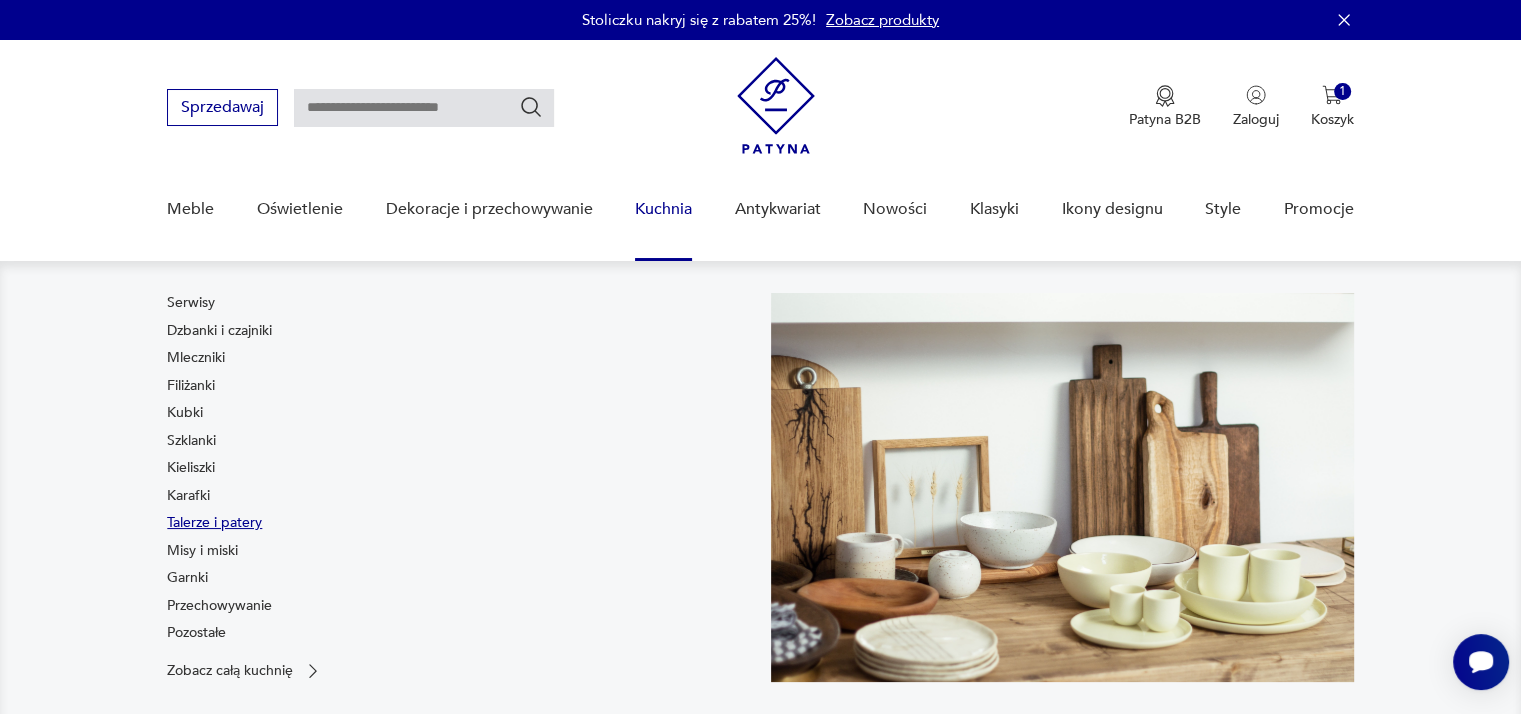 click on "Talerze i patery" at bounding box center (214, 523) 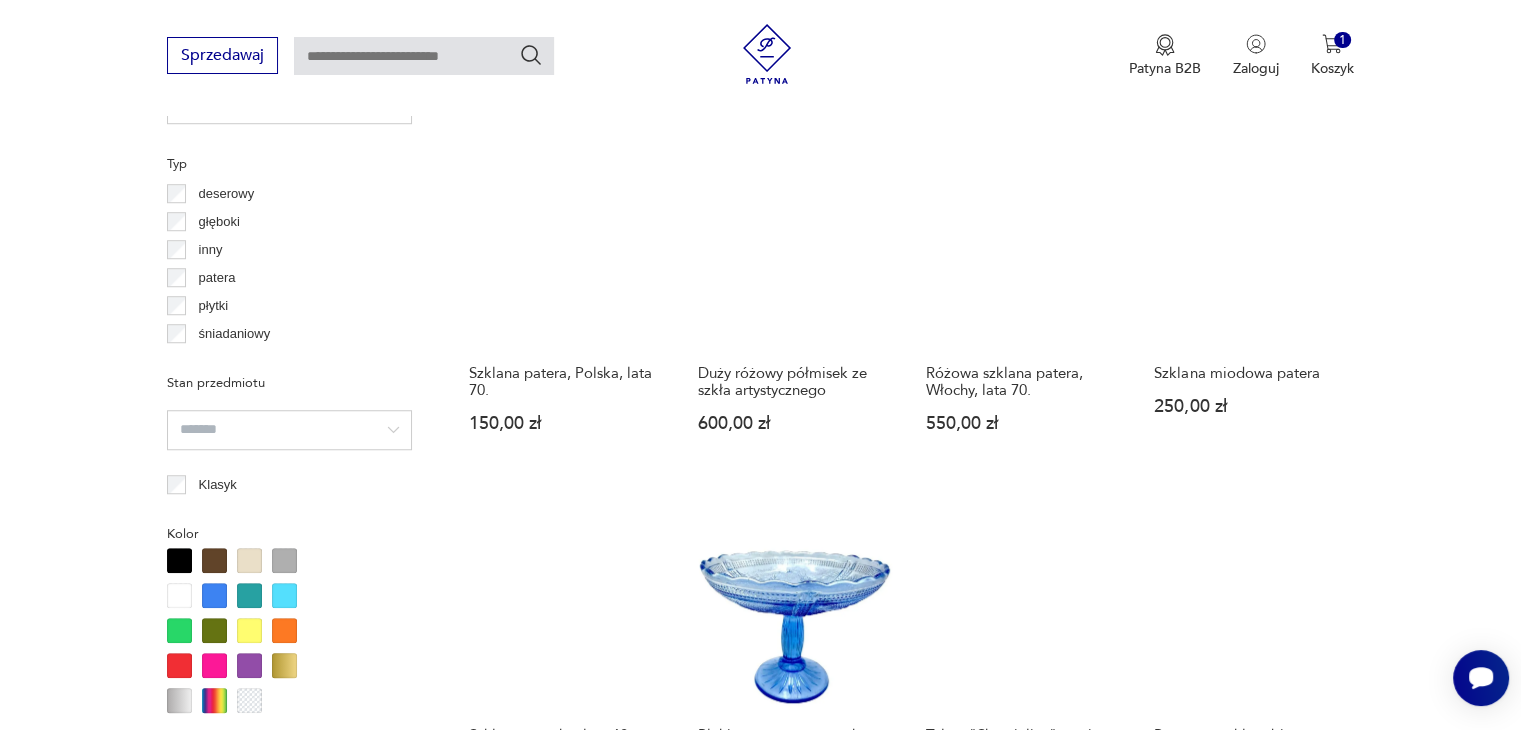 scroll, scrollTop: 1729, scrollLeft: 0, axis: vertical 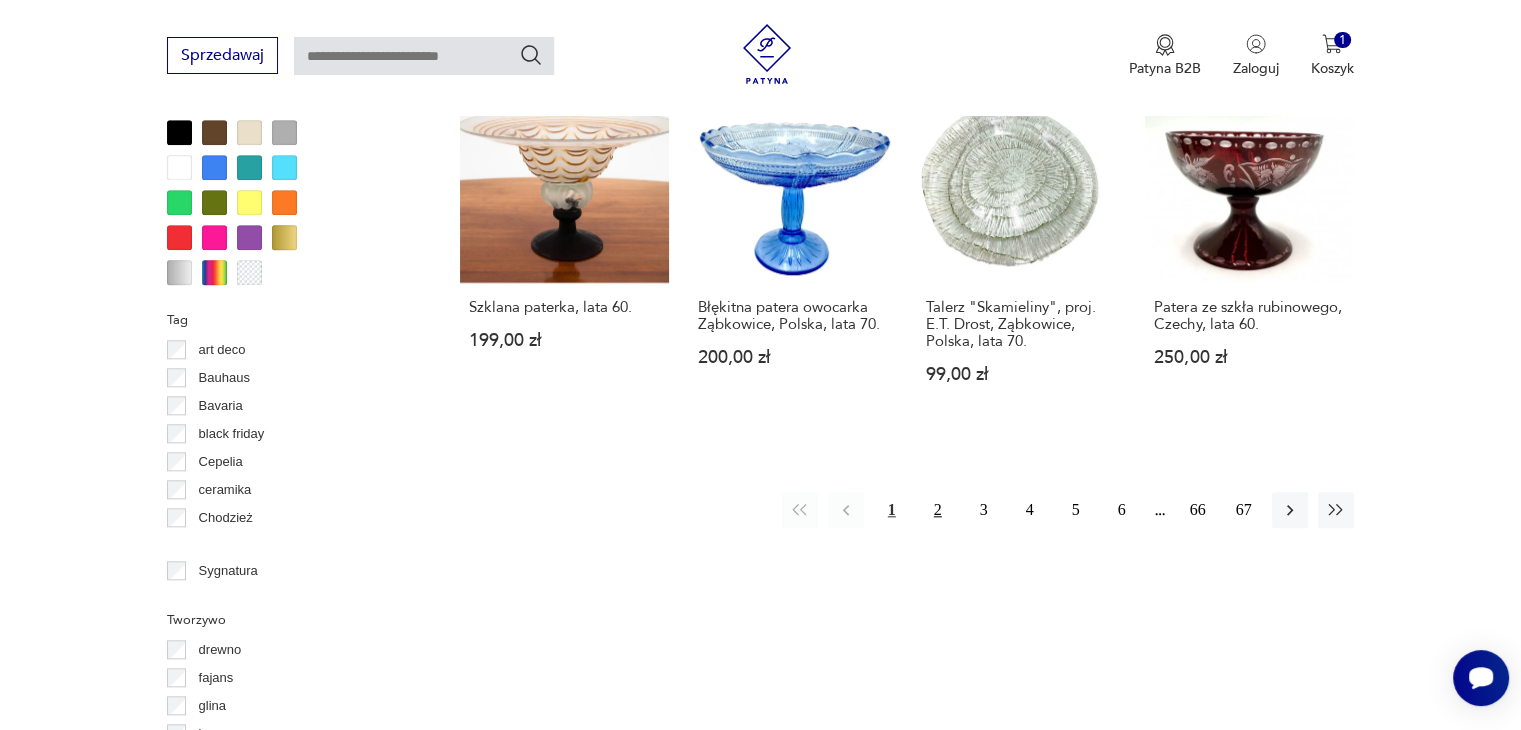 click on "2" at bounding box center (938, 510) 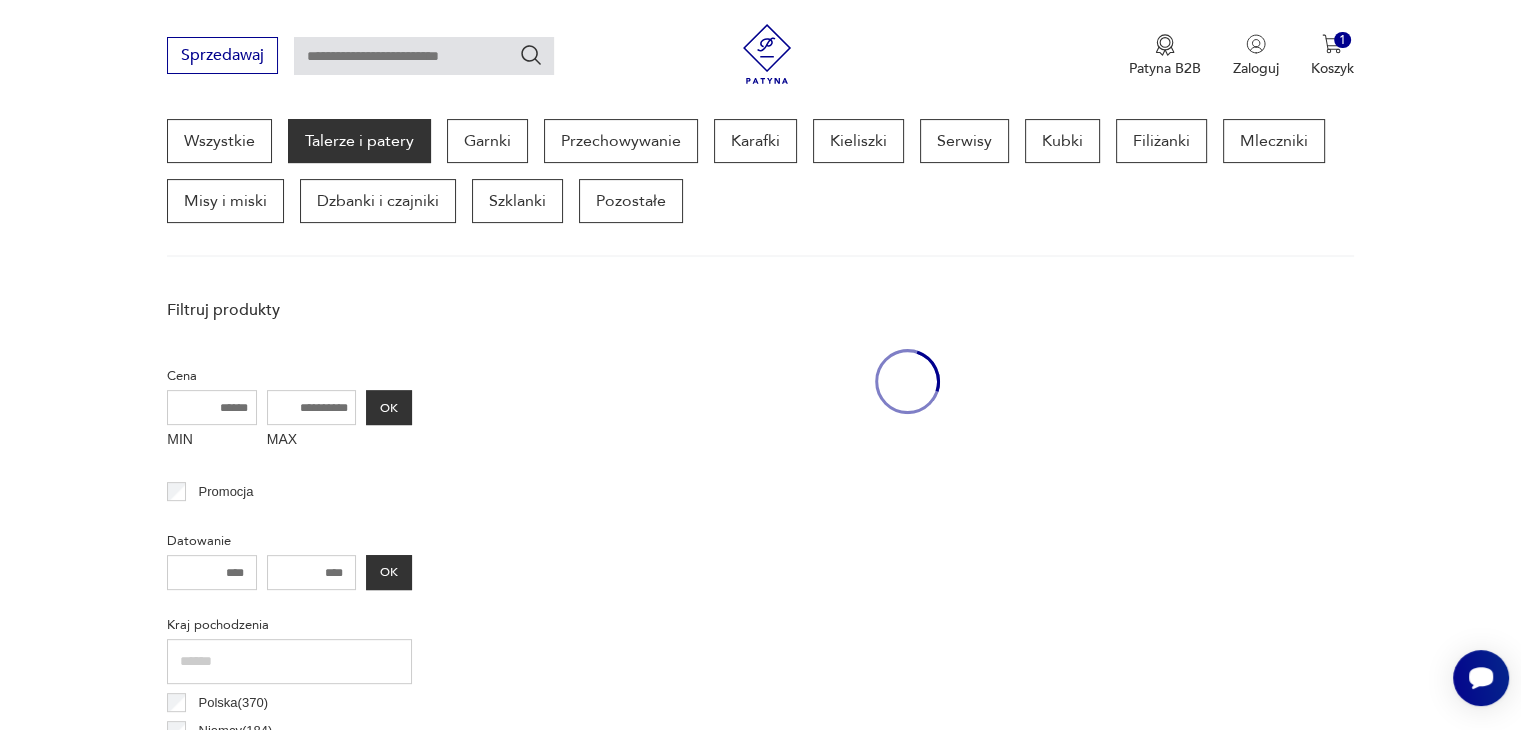 scroll, scrollTop: 530, scrollLeft: 0, axis: vertical 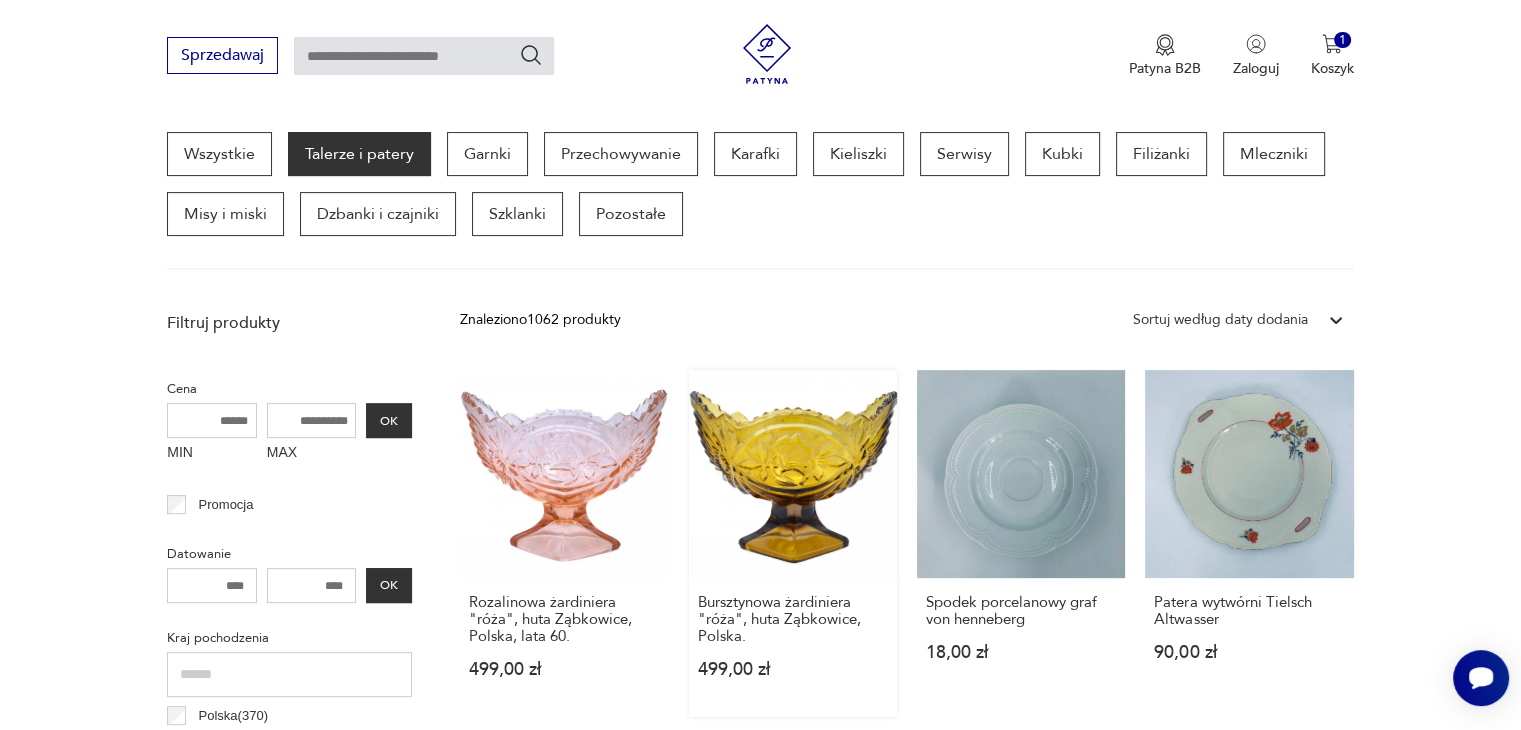 drag, startPoint x: 1022, startPoint y: 546, endPoint x: 871, endPoint y: 449, distance: 179.47145 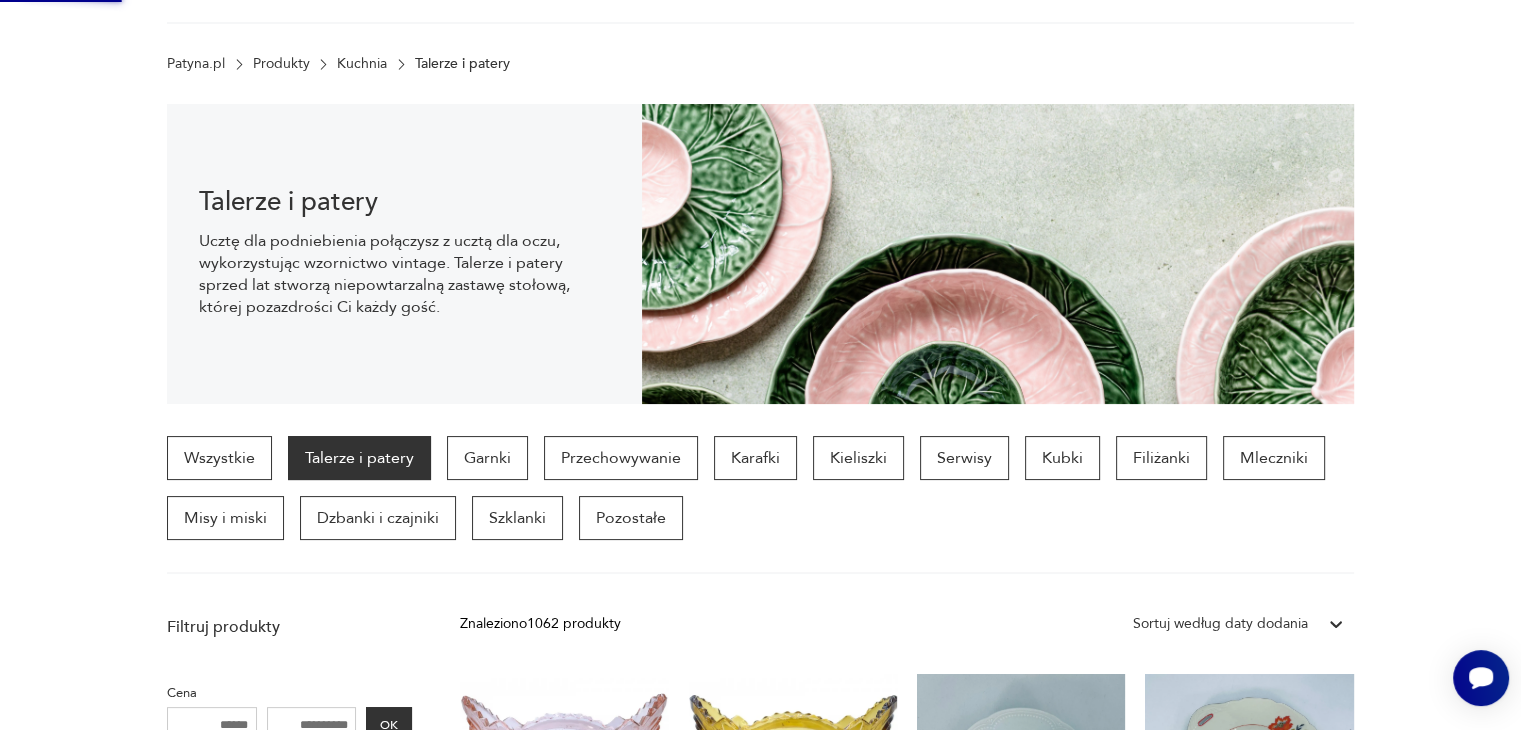 scroll, scrollTop: 37, scrollLeft: 0, axis: vertical 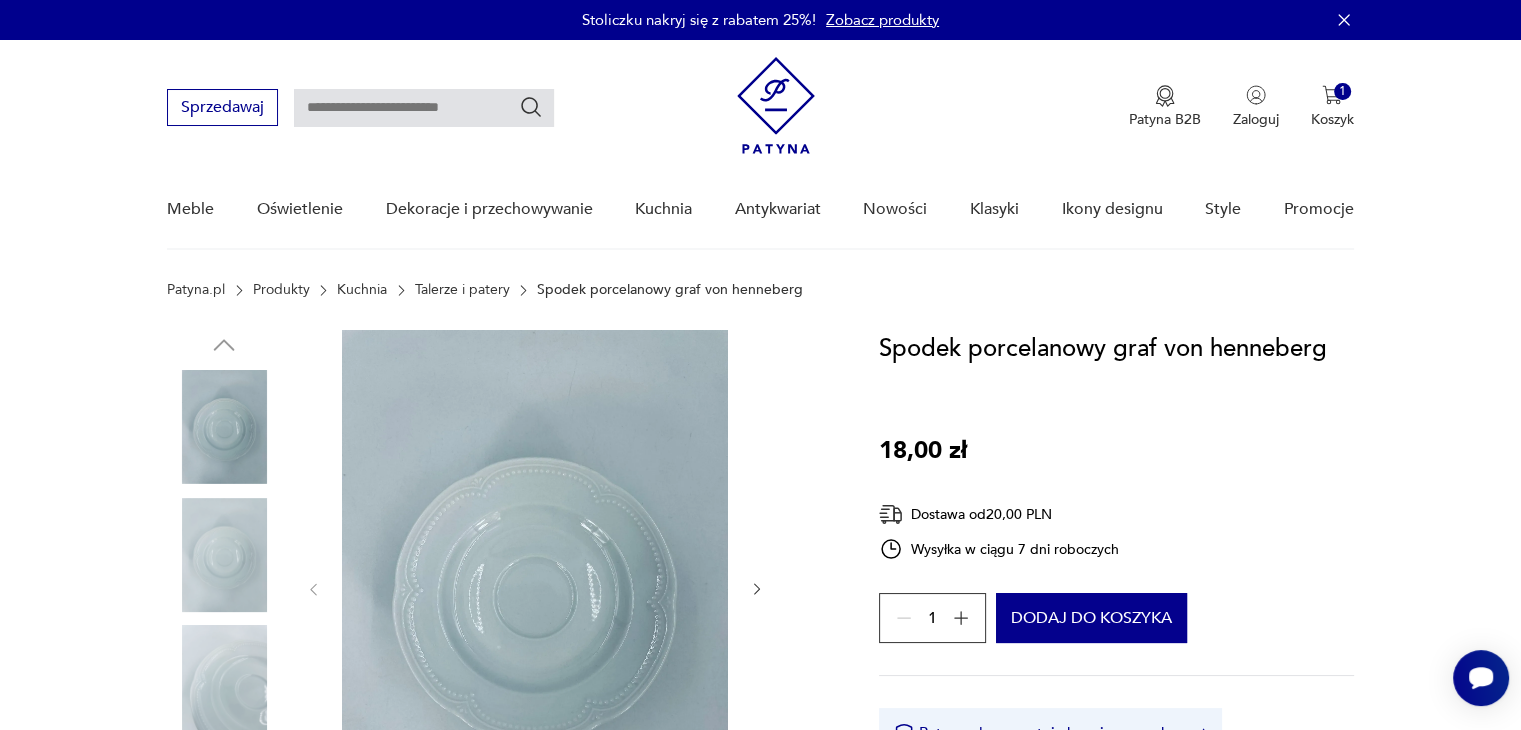 drag, startPoint x: 1493, startPoint y: 278, endPoint x: 1407, endPoint y: 178, distance: 131.89389 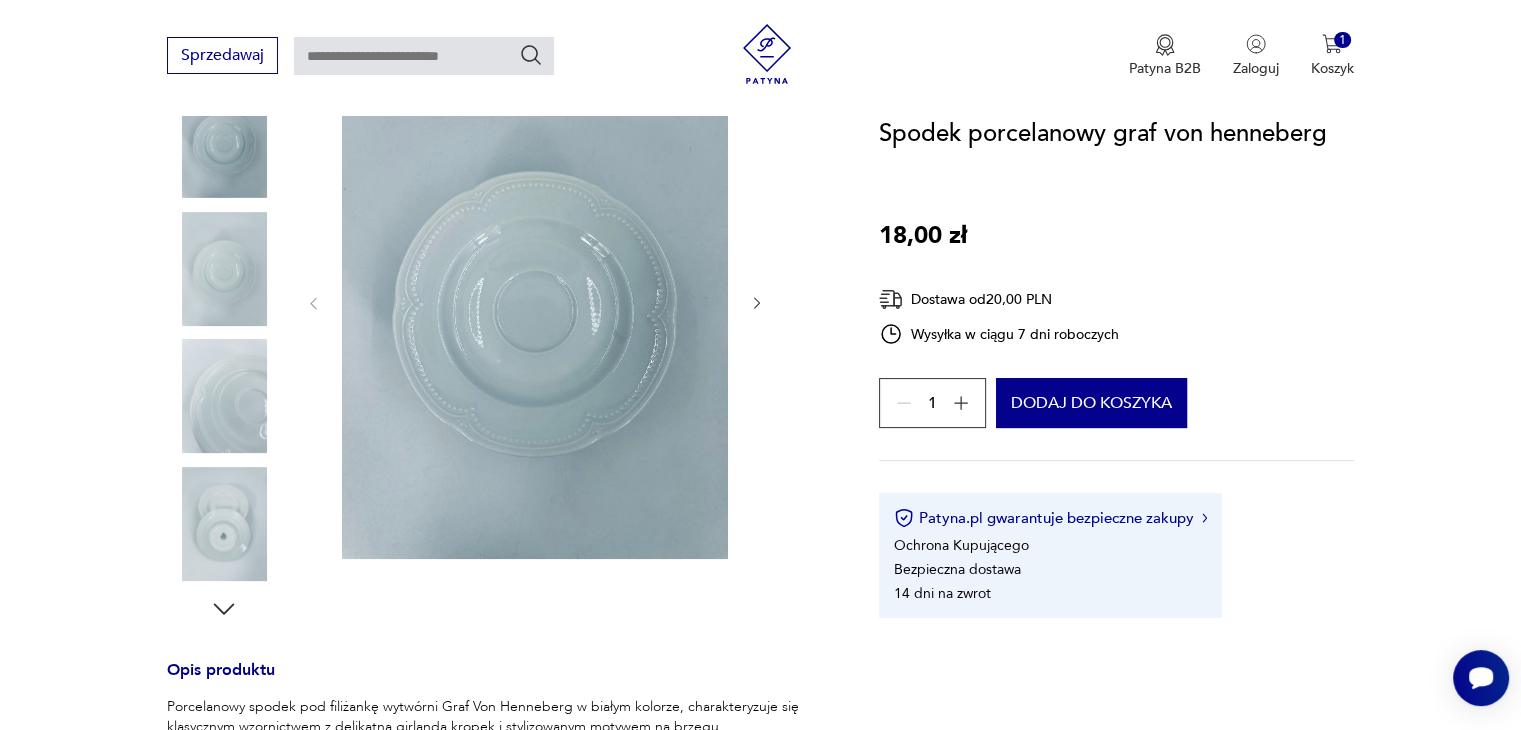 scroll, scrollTop: 200, scrollLeft: 0, axis: vertical 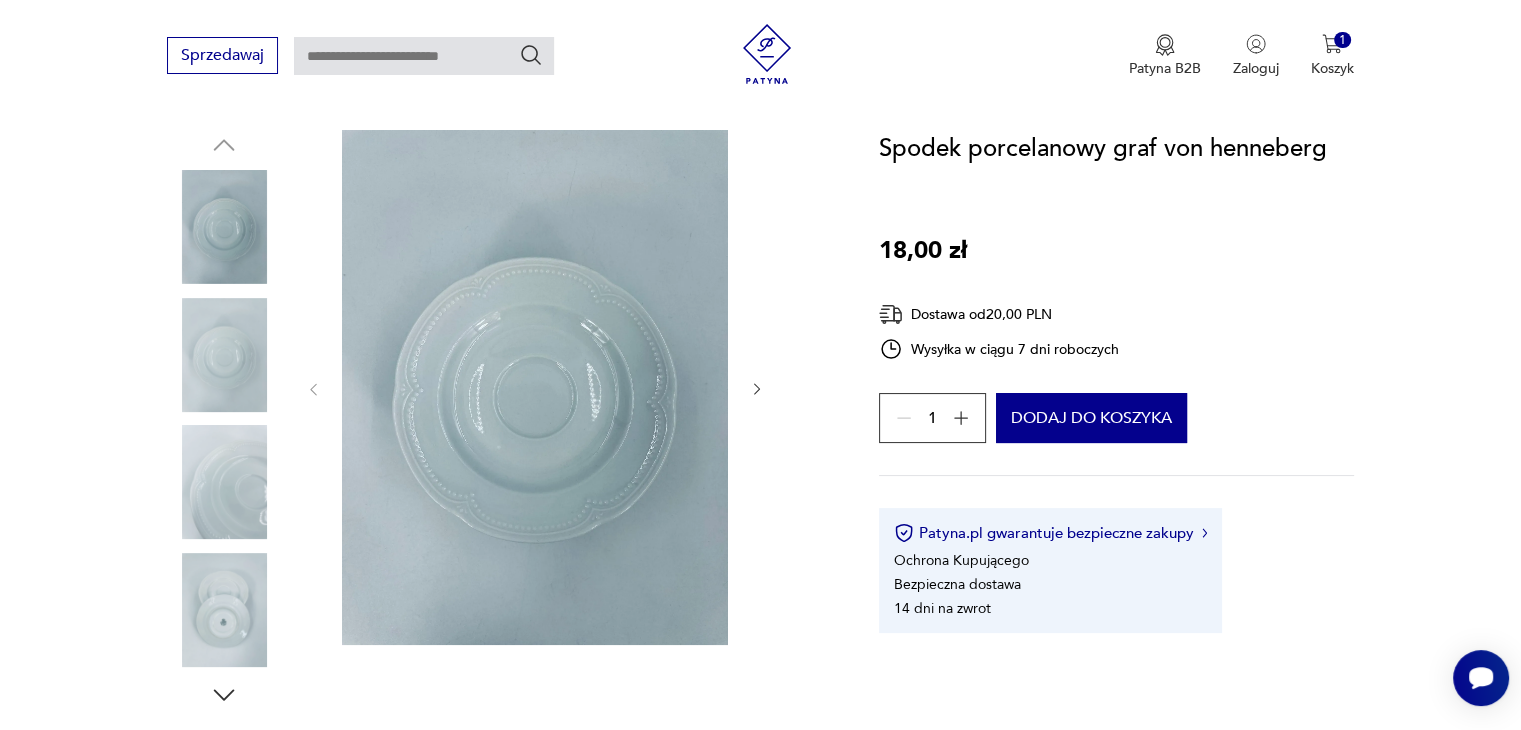click at bounding box center [0, 0] 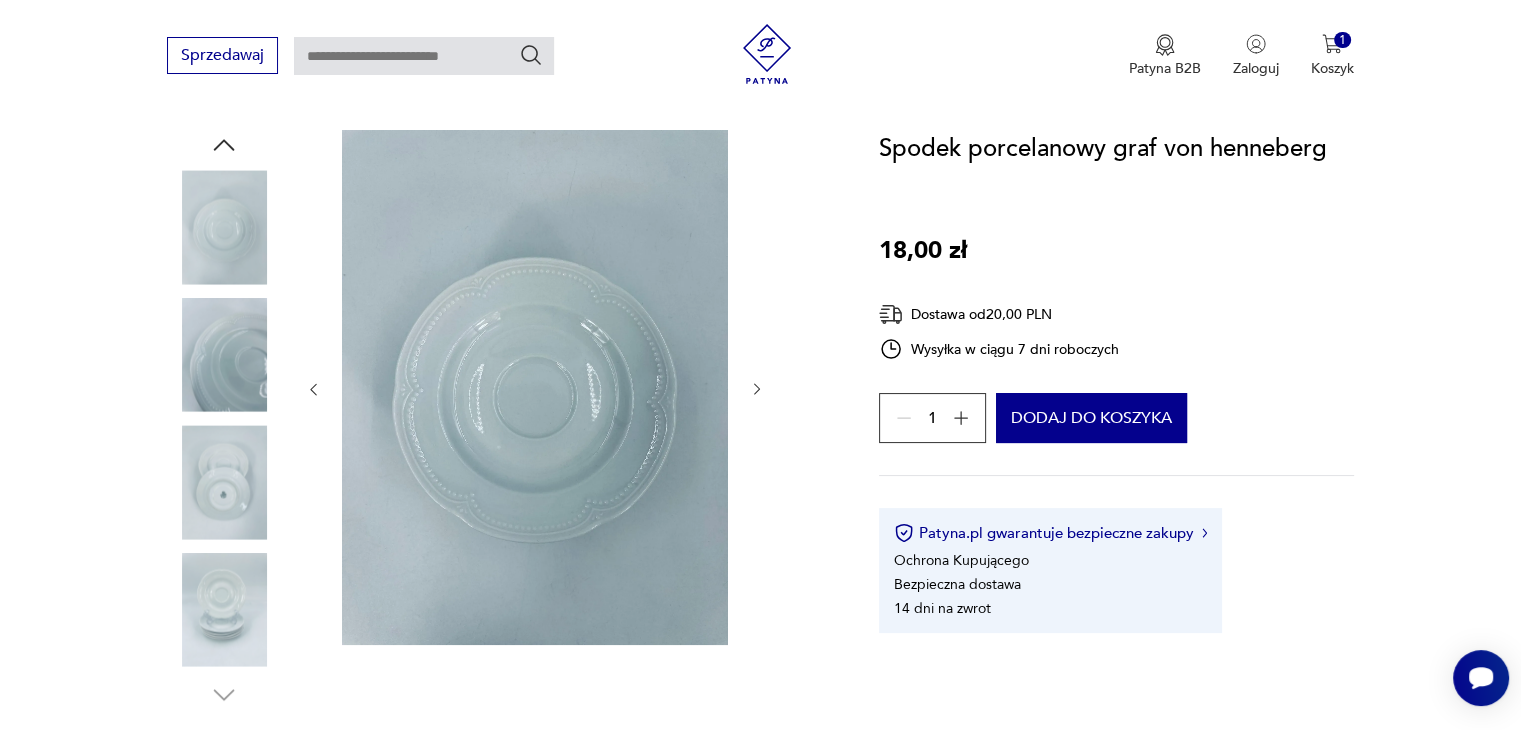 click at bounding box center [0, 0] 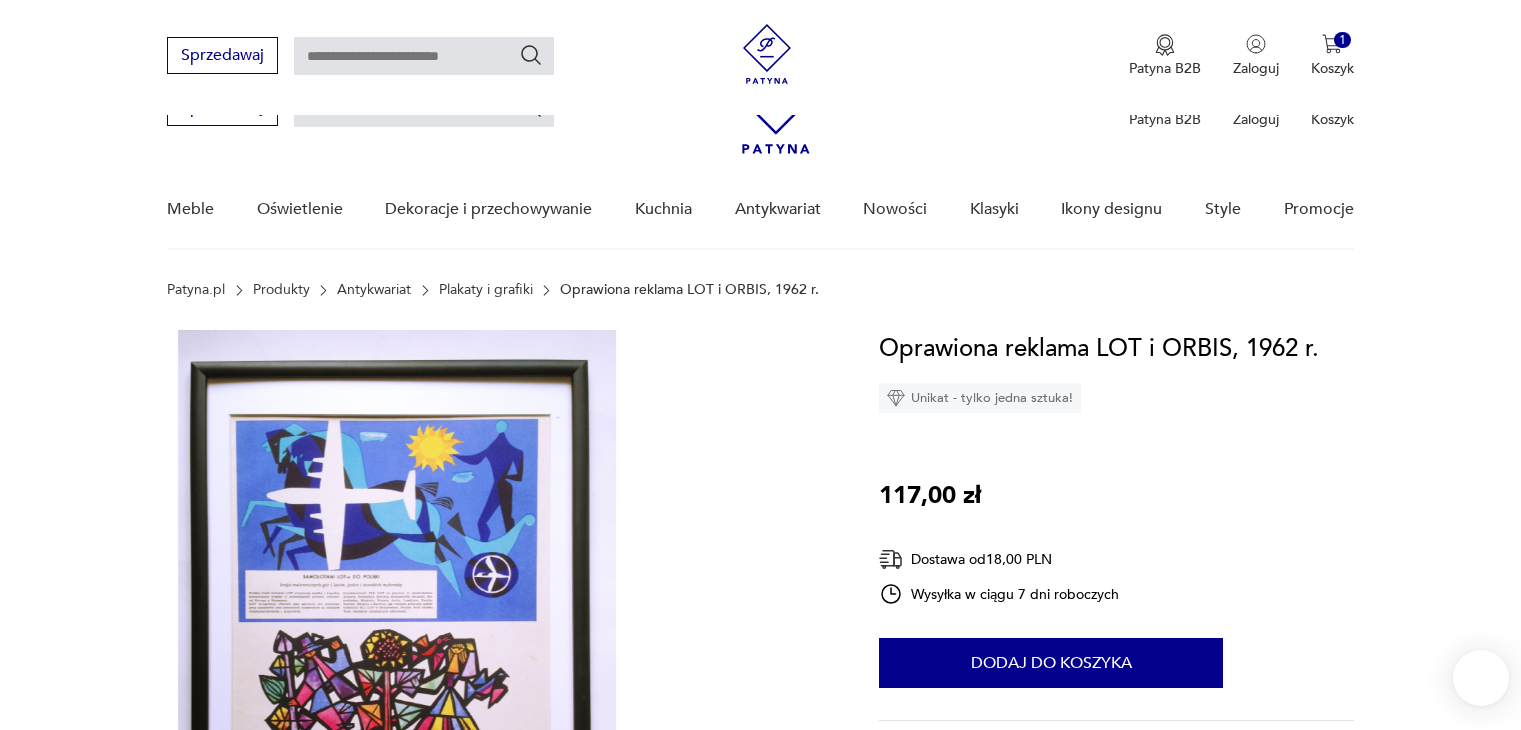 scroll, scrollTop: 85, scrollLeft: 0, axis: vertical 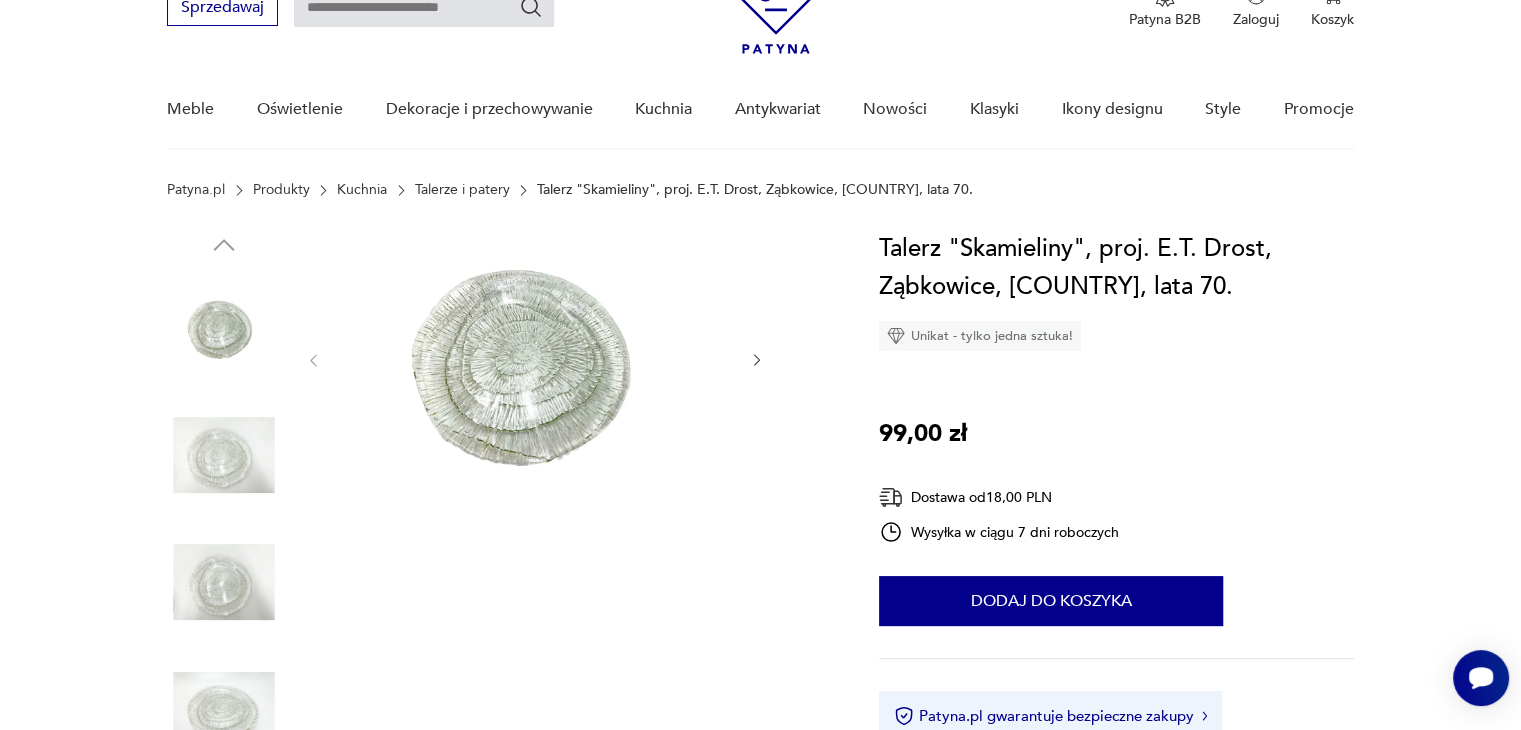 click on "Opis produktu Talerz model "Skamieliny" wyprodukowany przez HSG "[COMPANY]" w [CITY].
Zaprojektowany przez Eryka Trzewik Drost w latach 70. XXw.
Stan bardzo dobry, niewielkie ledwo widoczne uszczerbienie od spodniej strony talerza ukazane na ostatnim zdjęciu
średnica 22cm Rozwiń więcej Szczegóły produktu Stan:   uszkodzony Kolor:   przezroczysty Typ :   płytki Datowanie :   1970 - 1980 Kolory :   transparent Kraj pochodzenia :   [COUNTRY] Tworzywo :   szkło Projektant :   Eryka Trzewik-Drost Producent :   Huta Szkła Gospodarczego „[COMPANY]” w [CITY] Średnica :   22cm Liczba sztuk :   1 Liczba sztuk:   1 Tagi:   vintage ,  new look ,  Prezent dla kolekcjonera ,  luksusowo ,  design Rozwiń więcej O sprzedawcy Koneser Antyki & Design Zweryfikowany sprzedawca Od 7 lat z Patyną Dostawa i zwroty Dostępne formy dostawy: Odbiór osobisty   0,00 PLN Kurier   18,00 PLN Zwroty: Jeśli z jakiegokolwiek powodu chcesz zwrócić zamówiony przedmiot, masz na to   1" at bounding box center [760, 878] 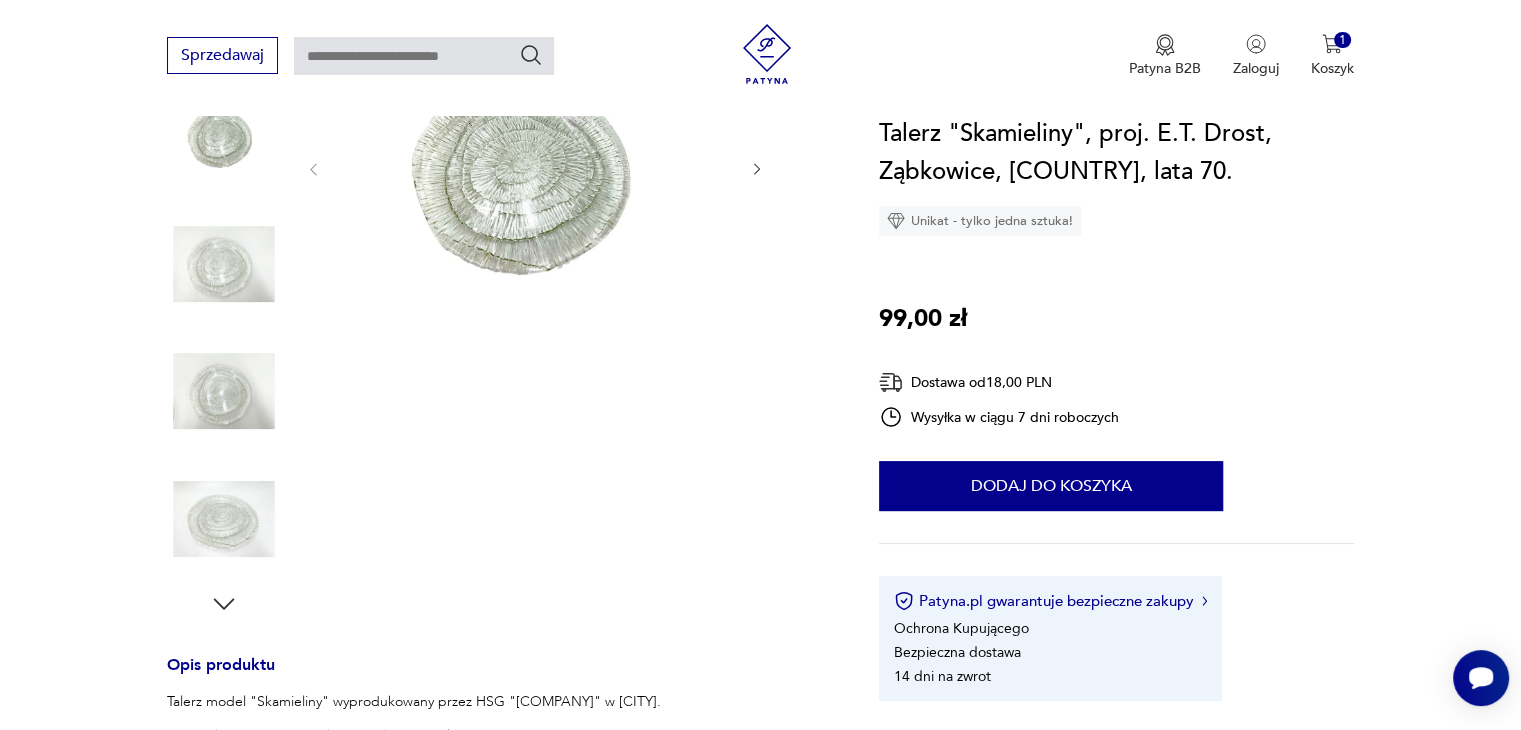 scroll, scrollTop: 300, scrollLeft: 0, axis: vertical 